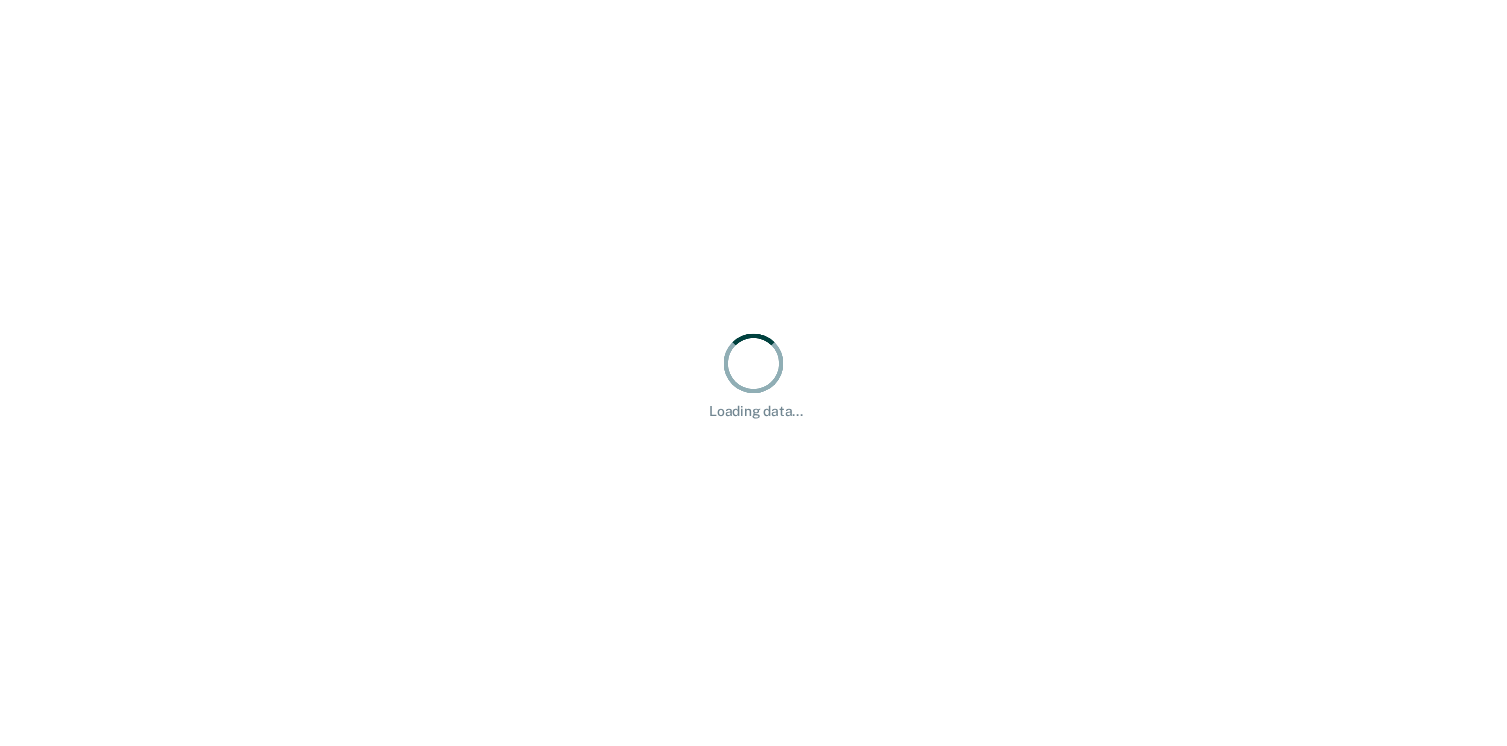 scroll, scrollTop: 0, scrollLeft: 0, axis: both 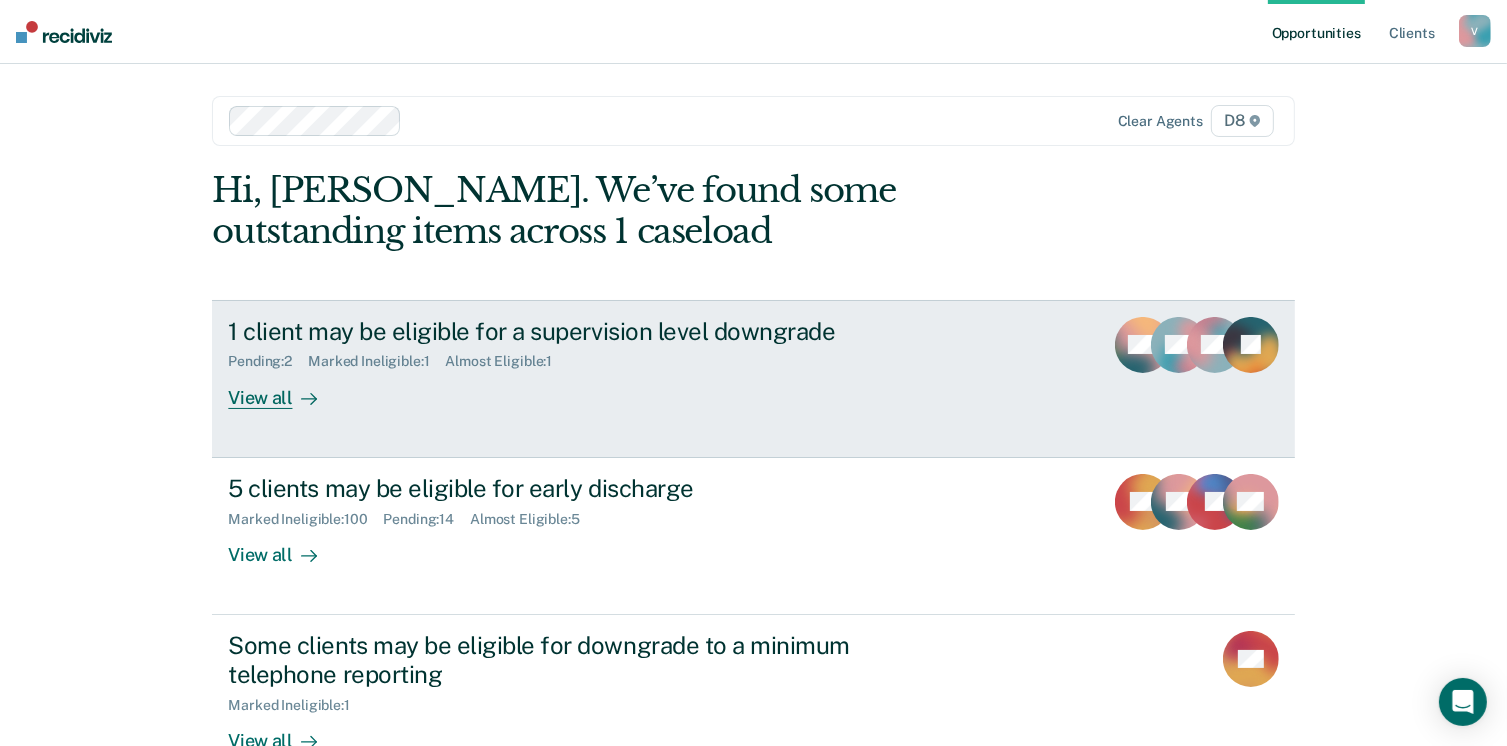 click at bounding box center (305, 397) 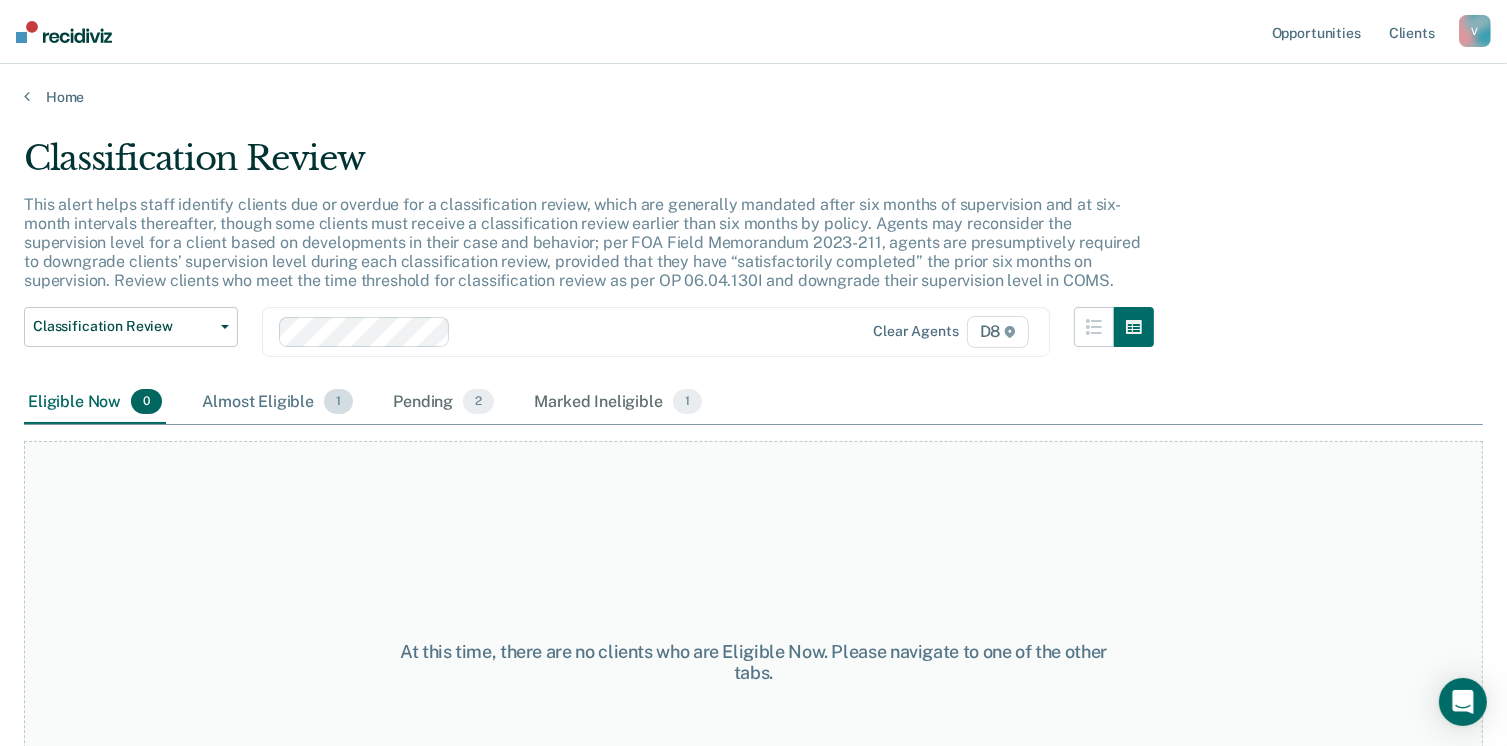 click on "Almost Eligible 1" at bounding box center [277, 403] 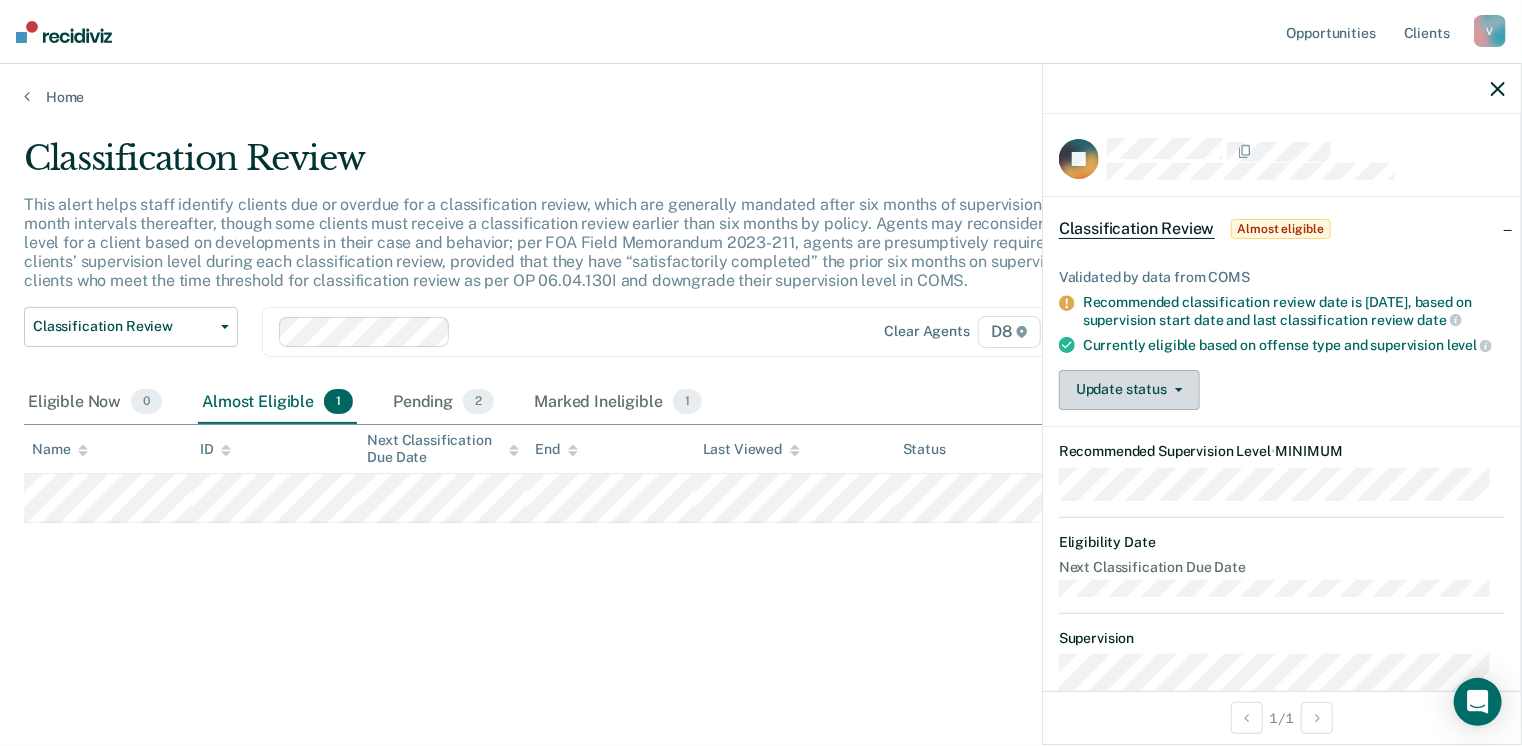 click on "Update status" at bounding box center (1129, 390) 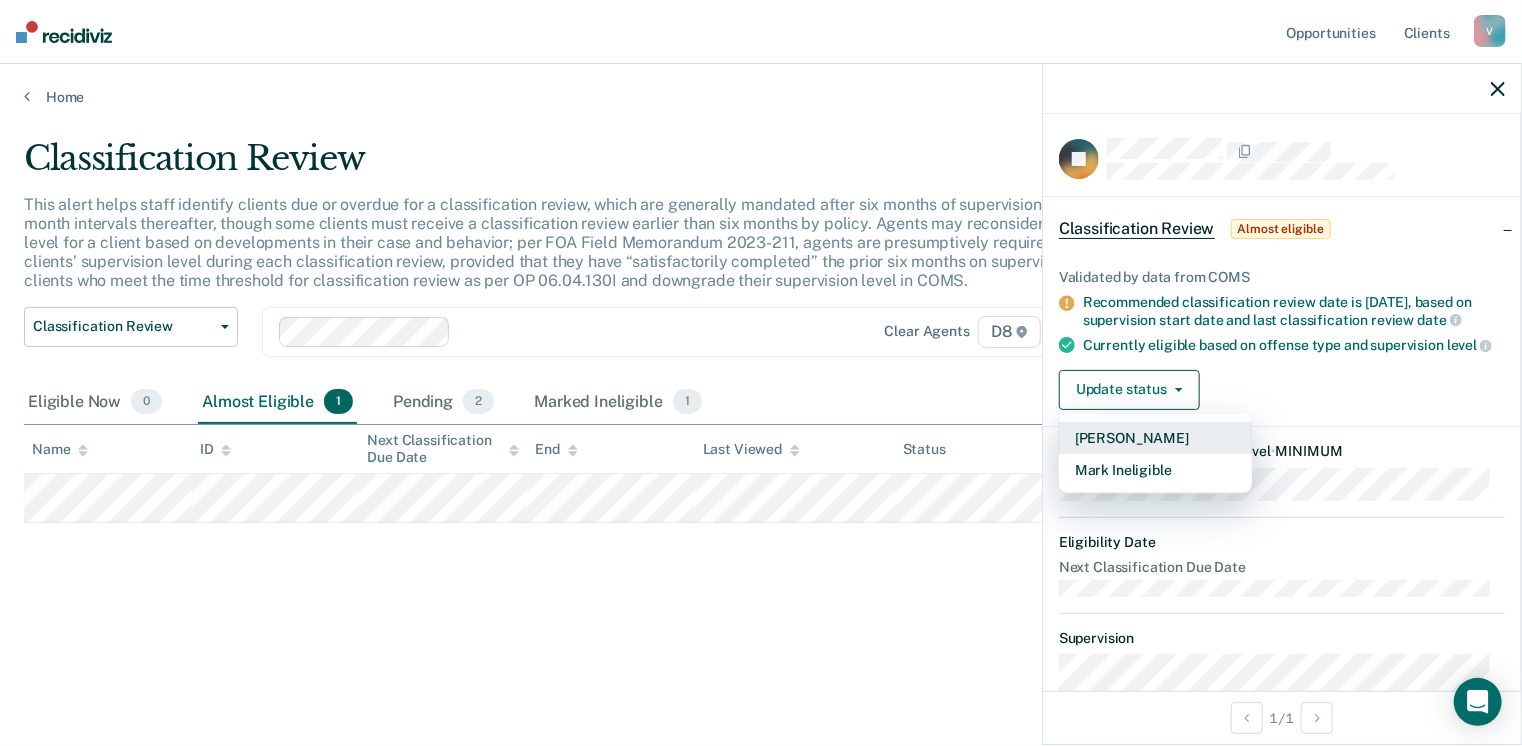 click on "[PERSON_NAME]" at bounding box center [1155, 438] 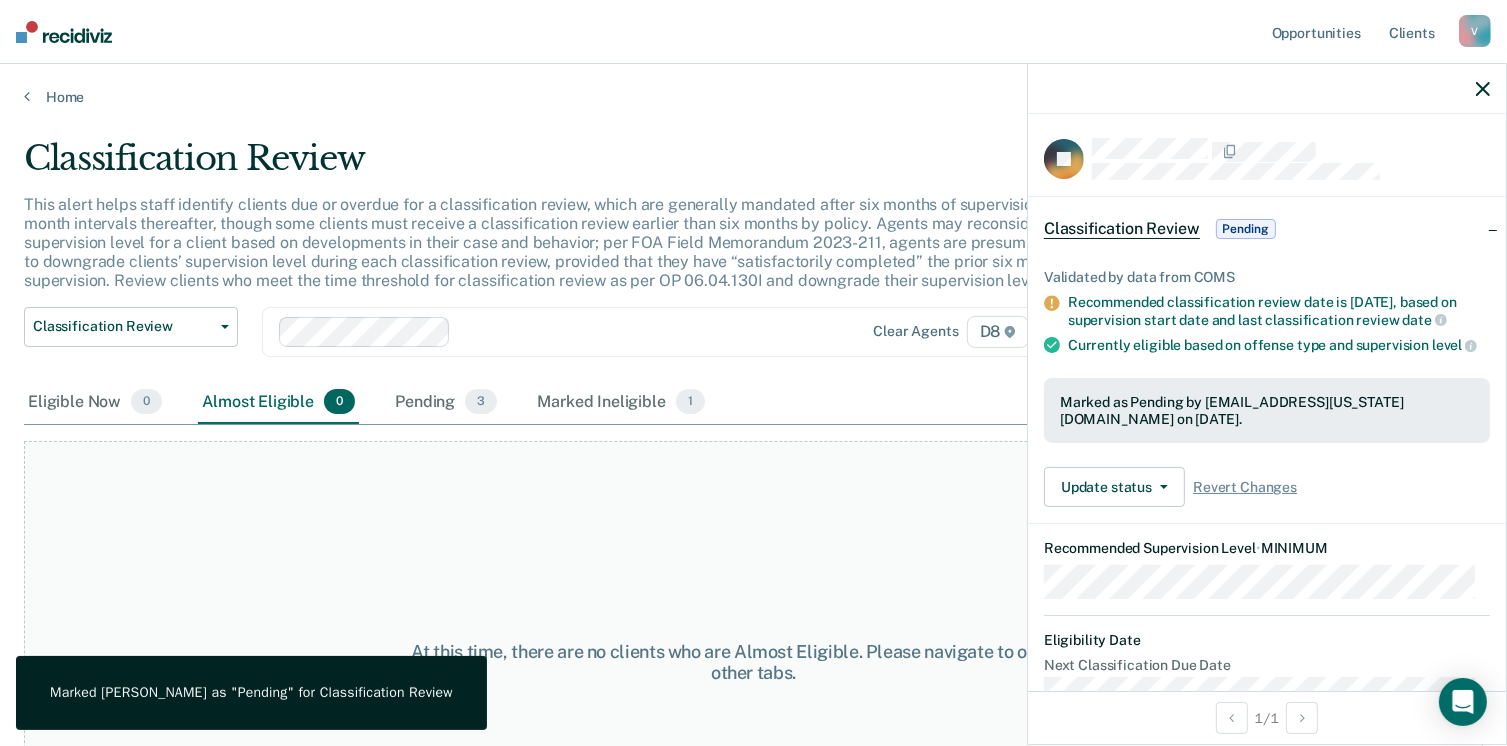 click on "Classification Review Classification Review Early Discharge Minimum Telephone Reporting Overdue for Discharge Supervision Level Mismatch Clear   agents D8" at bounding box center [589, 344] 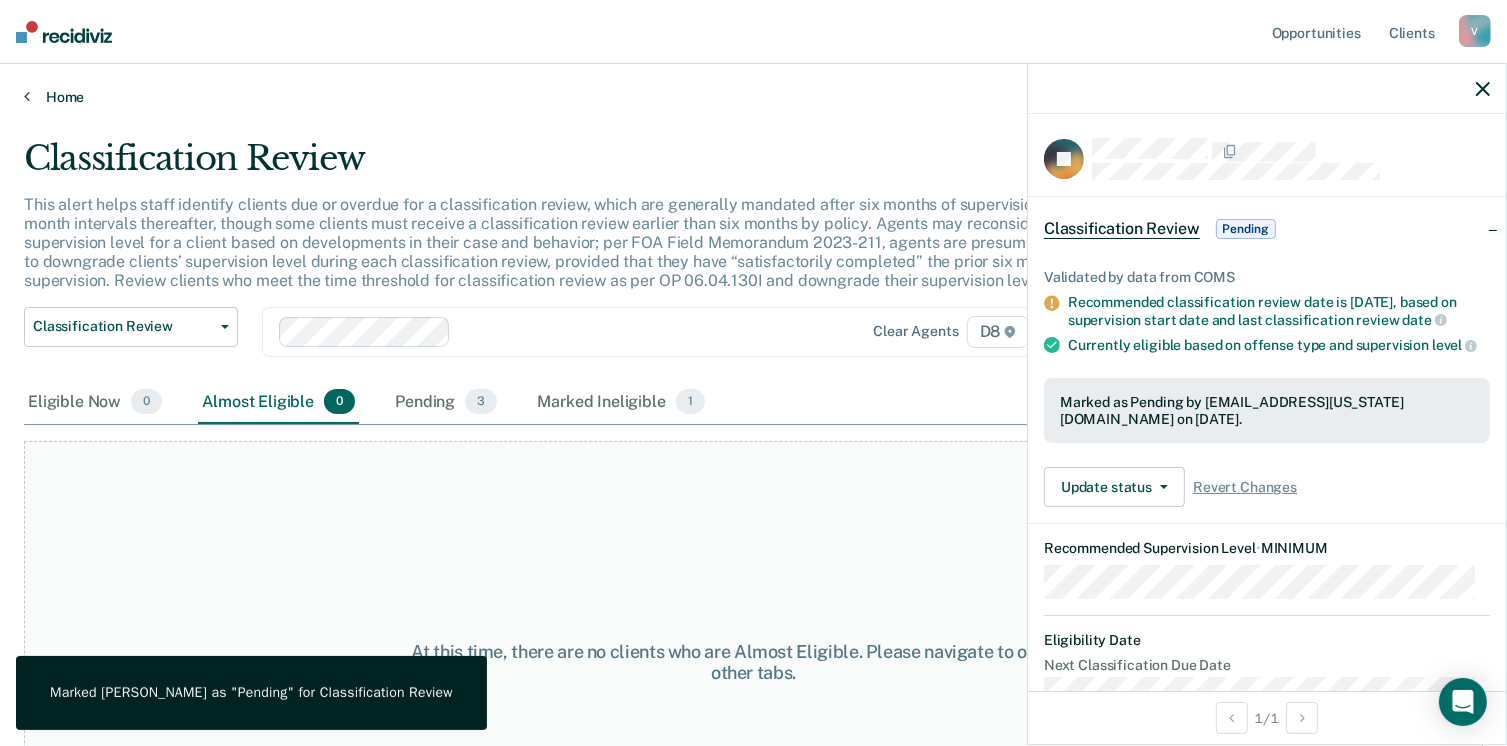 click on "Home" at bounding box center (753, 97) 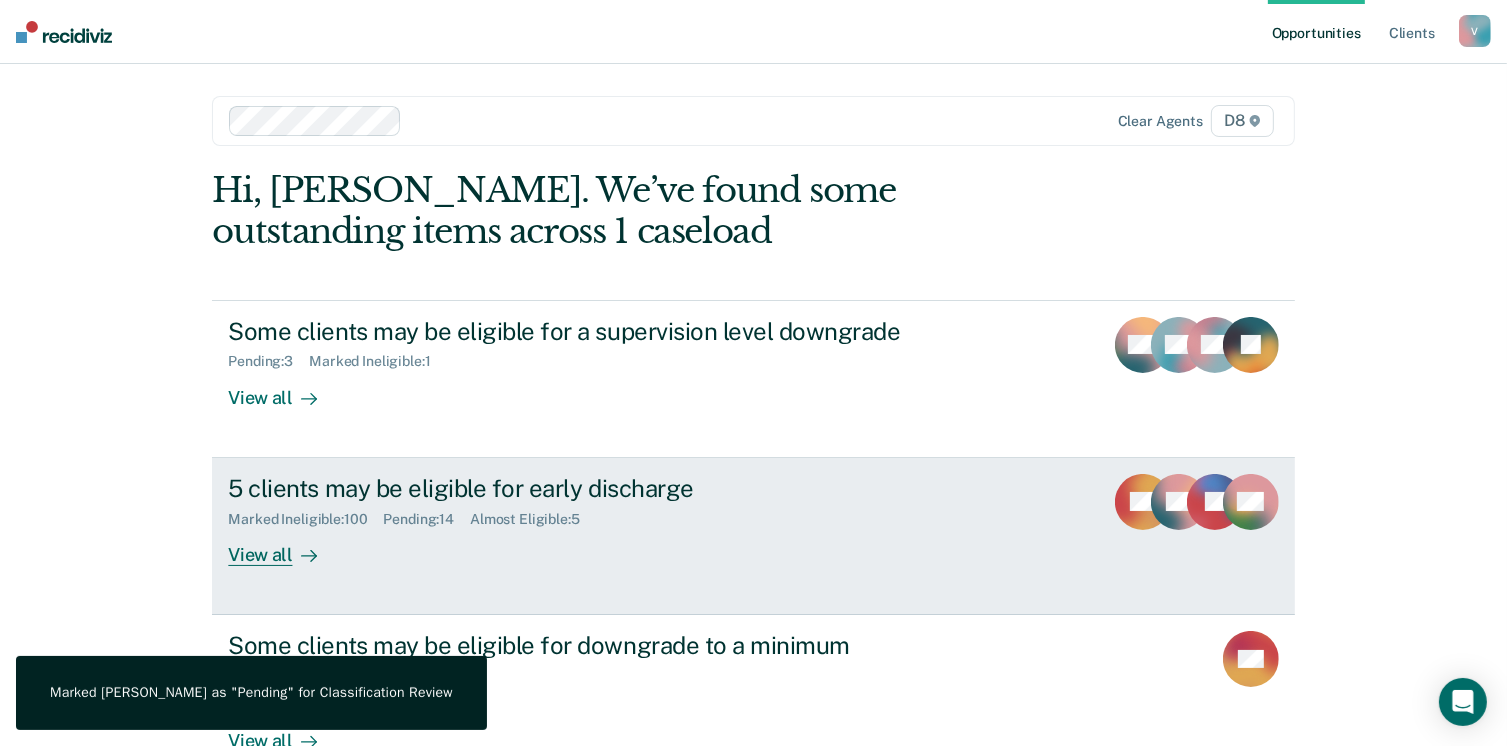 click on "View all" at bounding box center (284, 546) 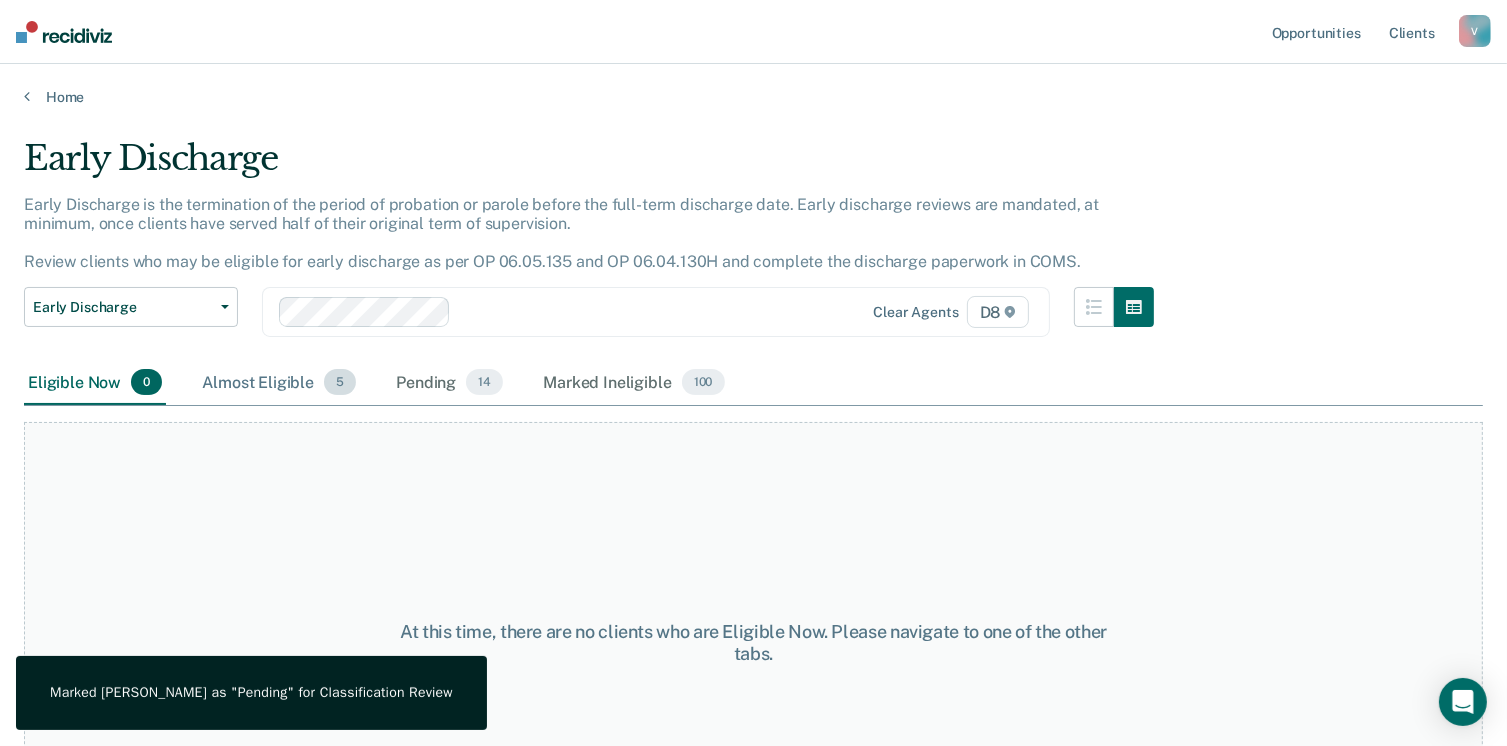 click on "Almost Eligible 5" at bounding box center (279, 383) 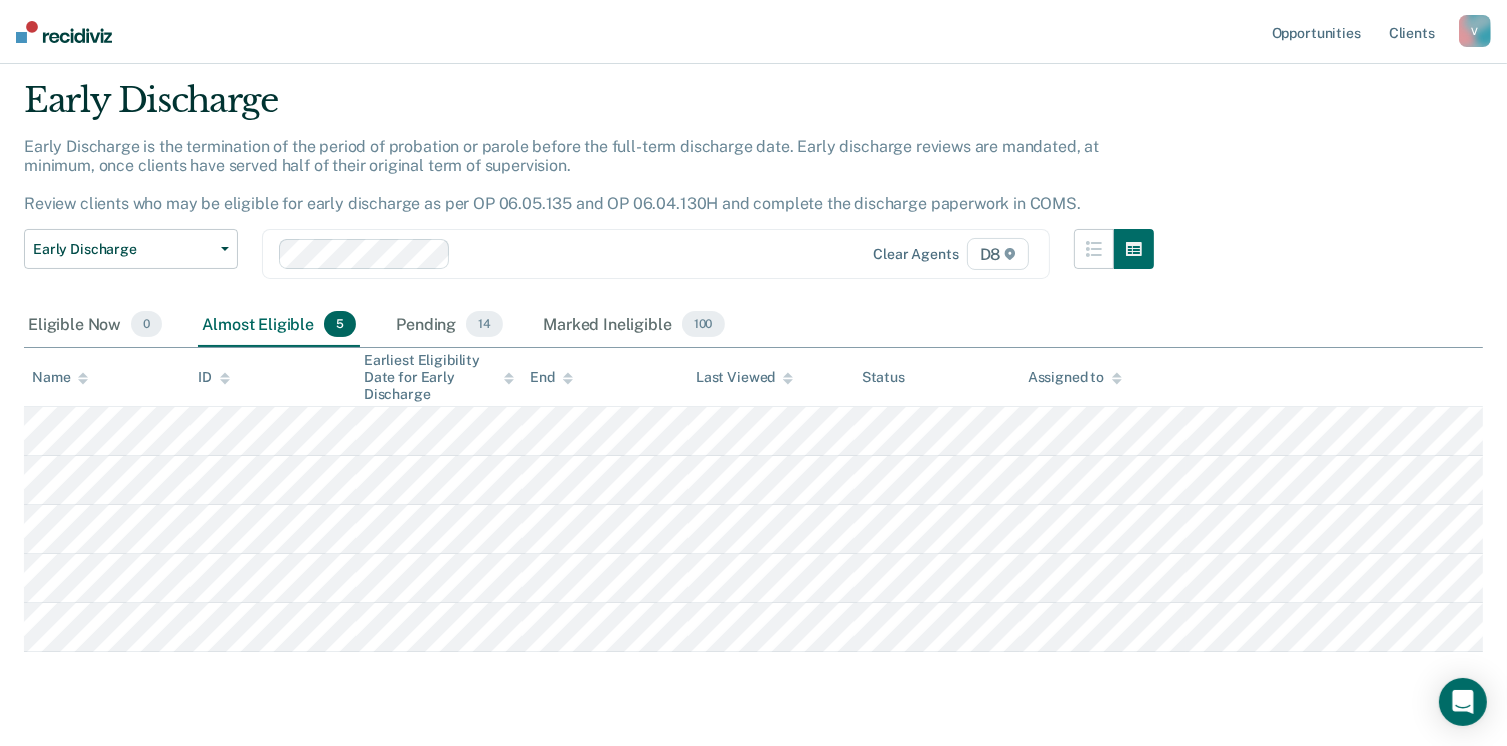 scroll, scrollTop: 59, scrollLeft: 0, axis: vertical 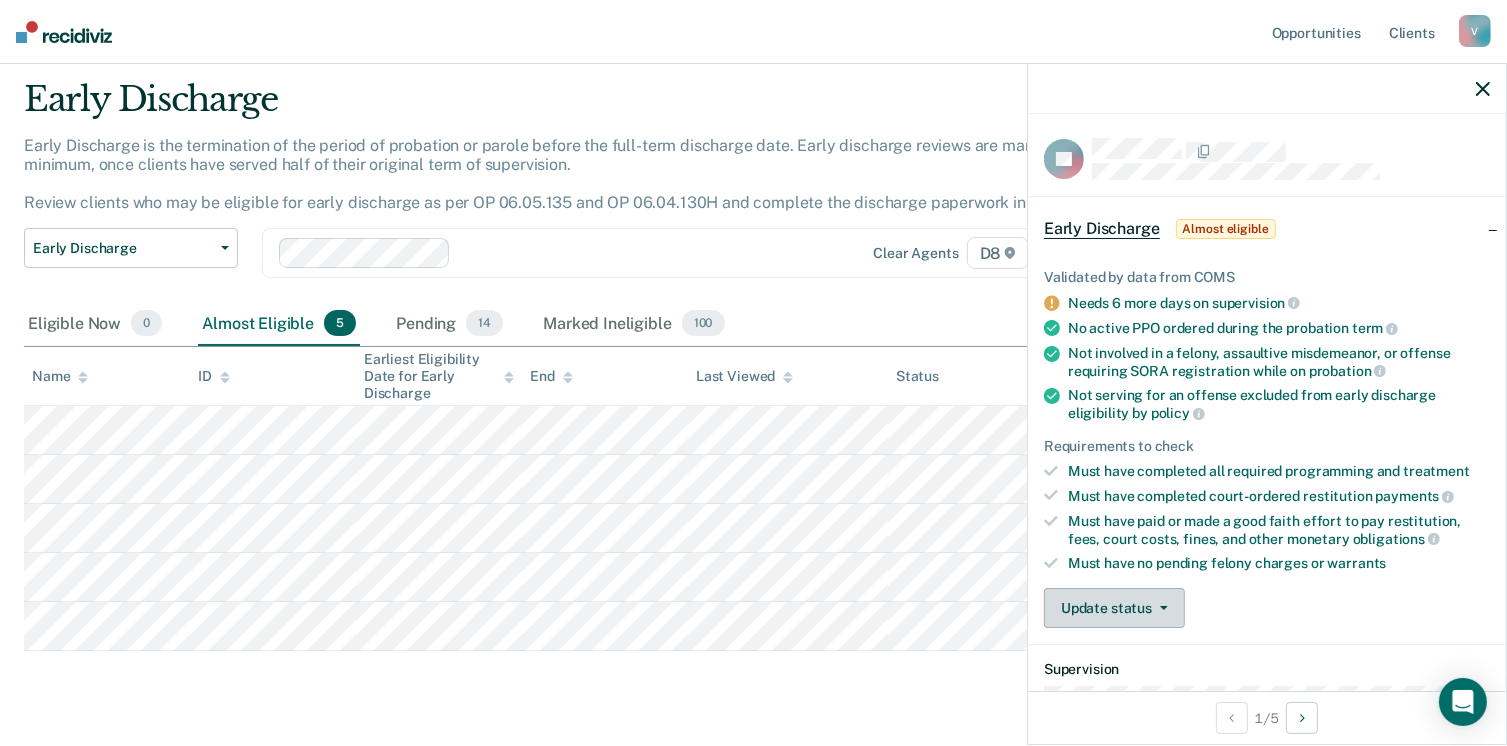 click 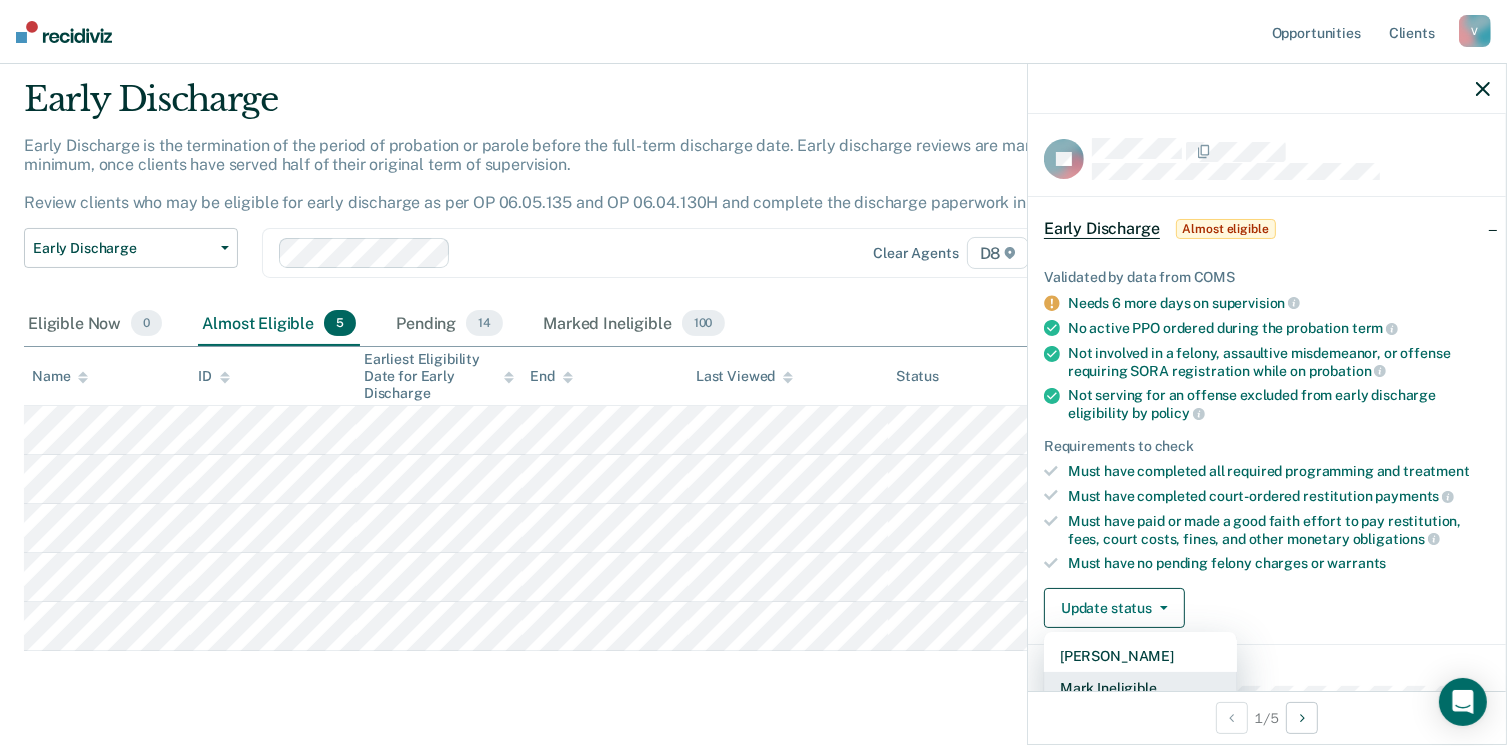 scroll, scrollTop: 5, scrollLeft: 0, axis: vertical 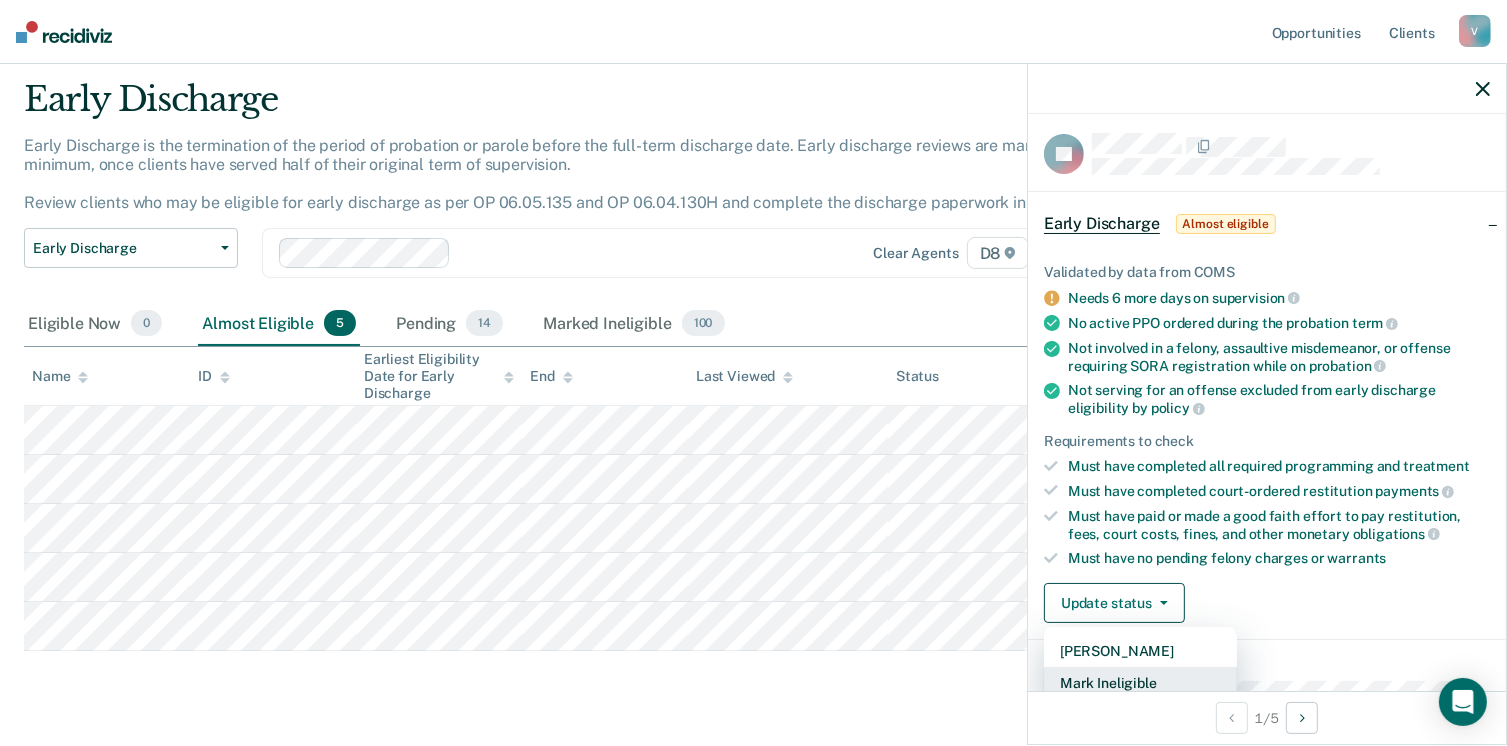 click on "Mark Ineligible" at bounding box center (1140, 683) 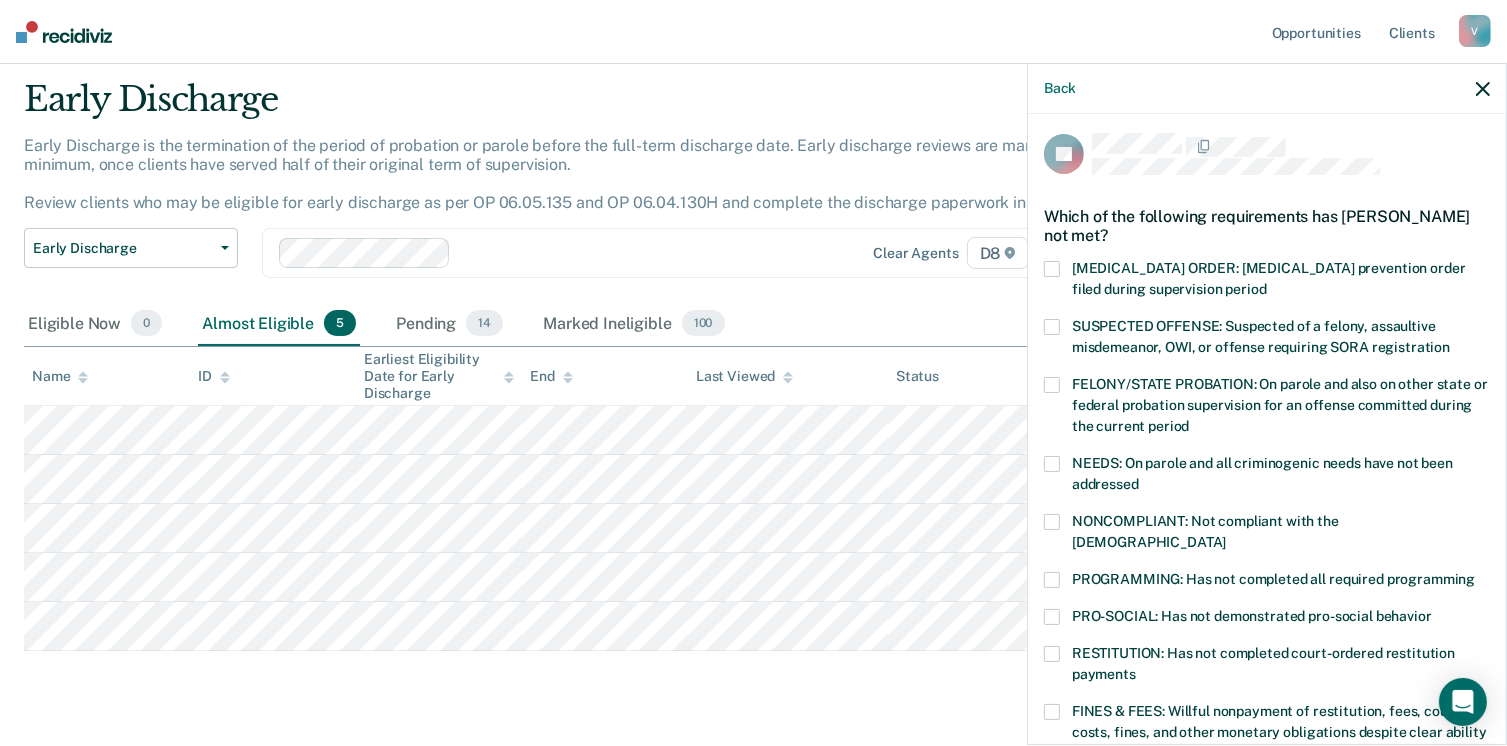 click at bounding box center (1052, 712) 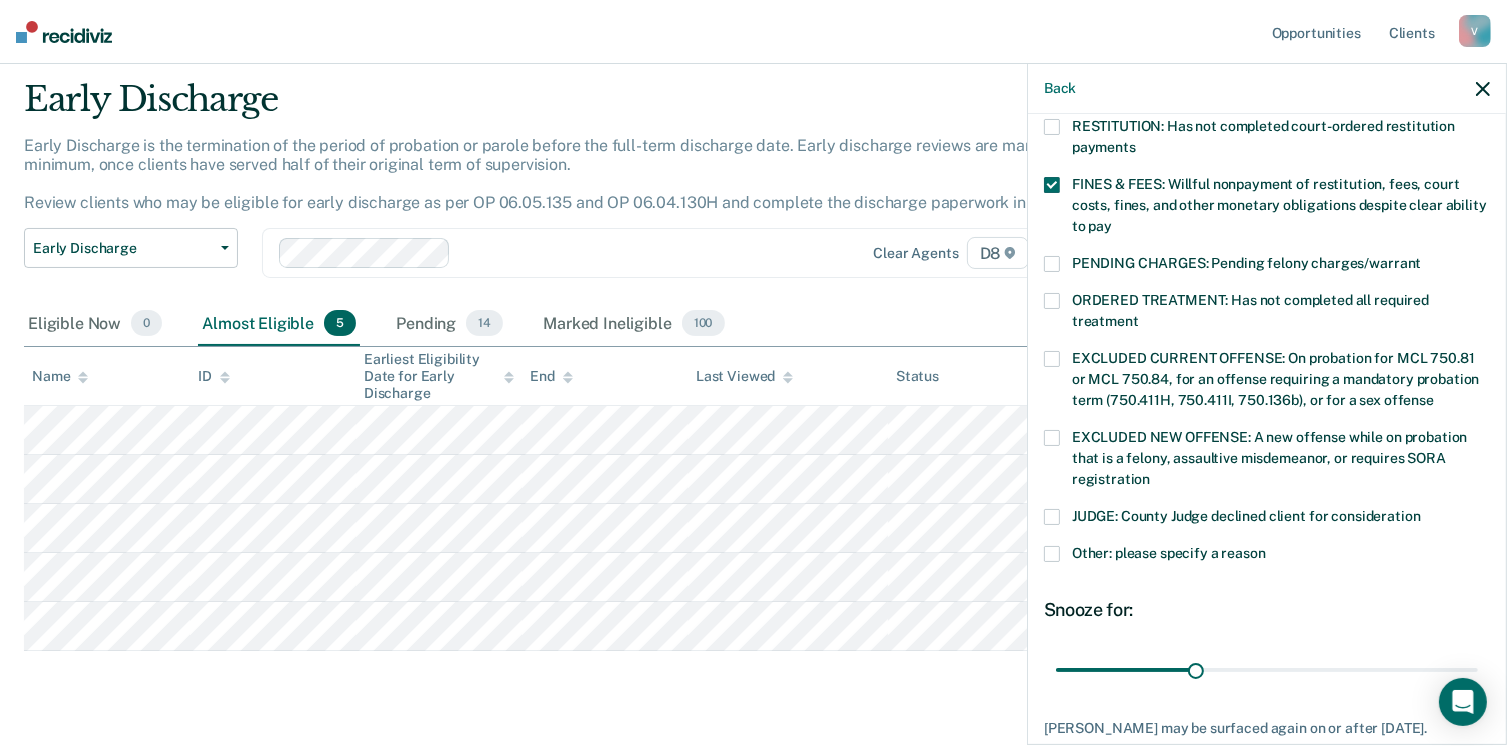 scroll, scrollTop: 630, scrollLeft: 0, axis: vertical 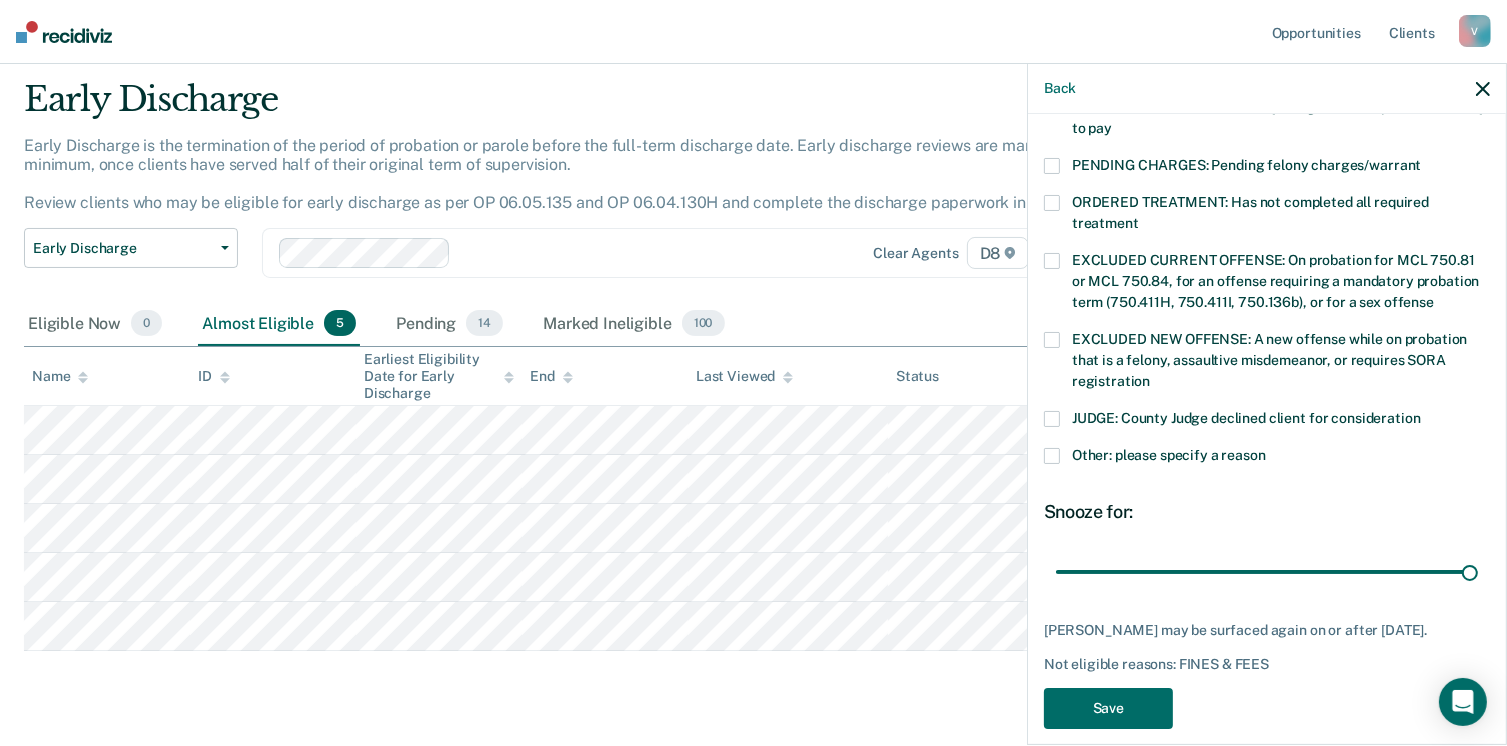 drag, startPoint x: 1187, startPoint y: 547, endPoint x: 1476, endPoint y: 541, distance: 289.0623 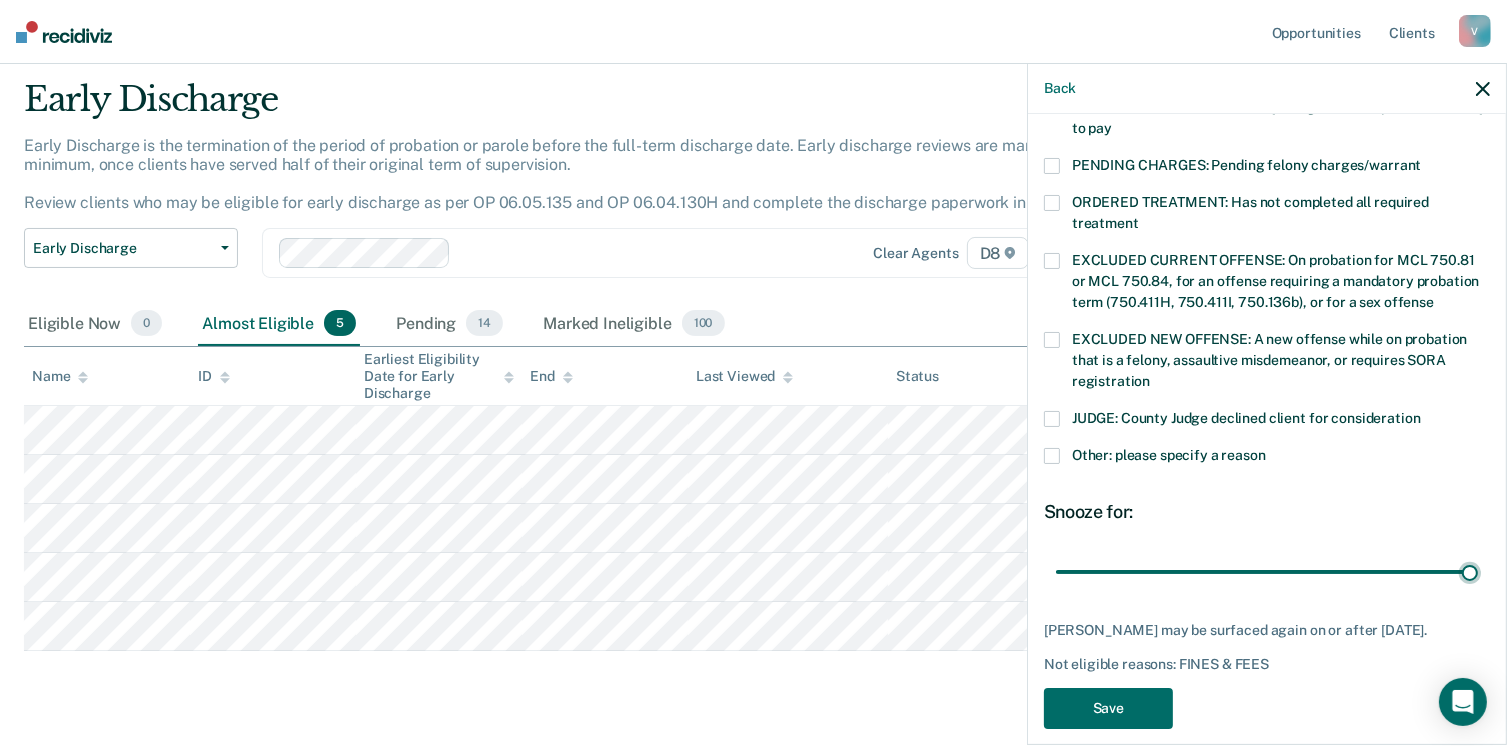 type on "90" 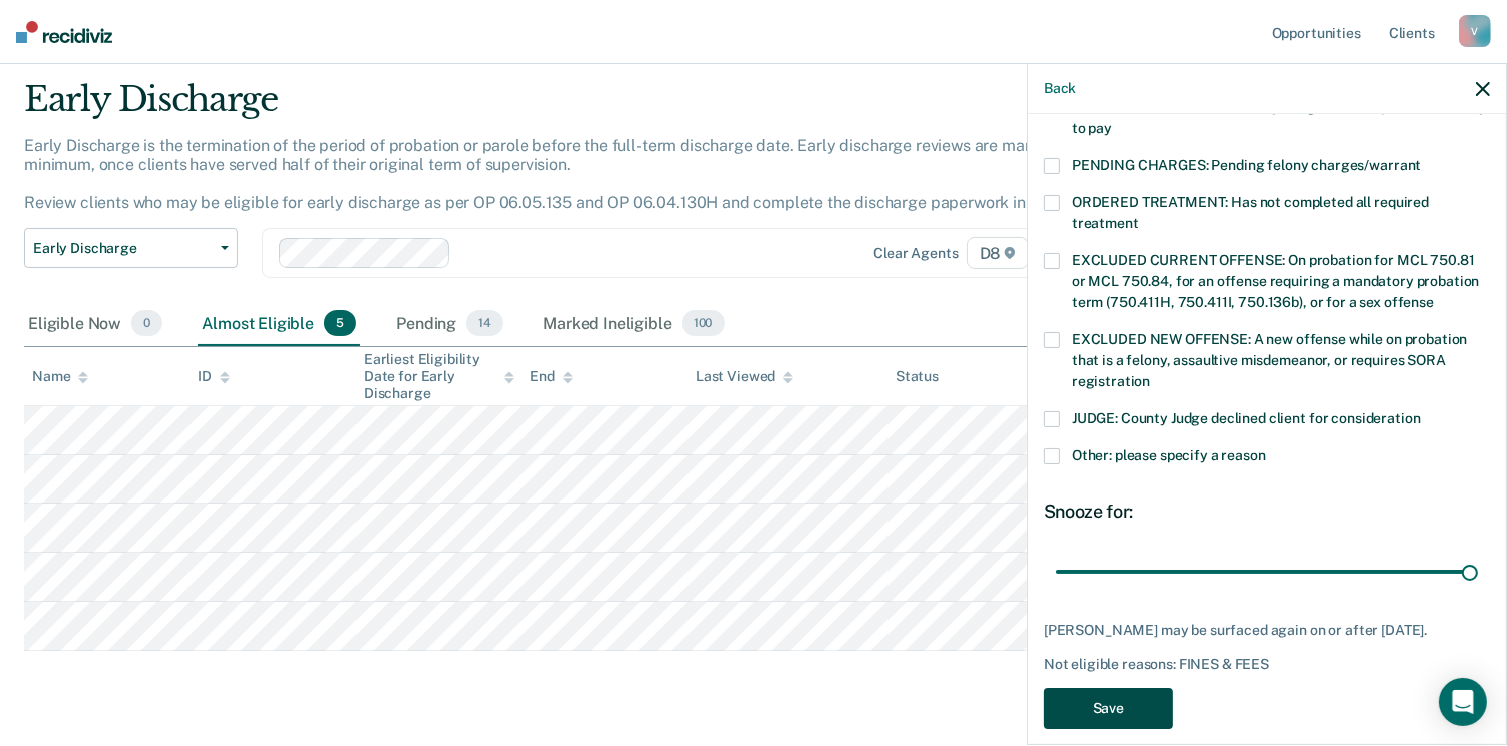 click on "Save" at bounding box center (1108, 708) 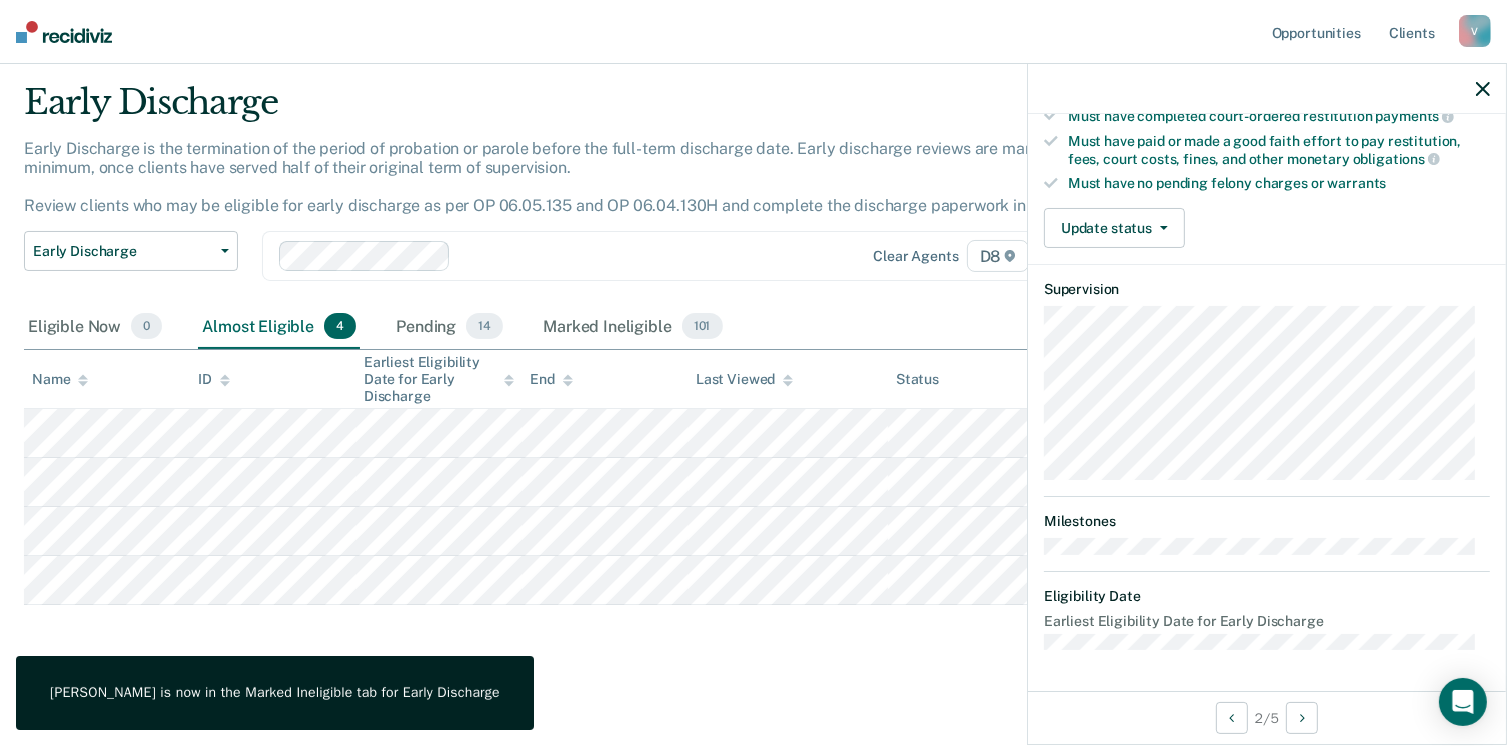scroll, scrollTop: 371, scrollLeft: 0, axis: vertical 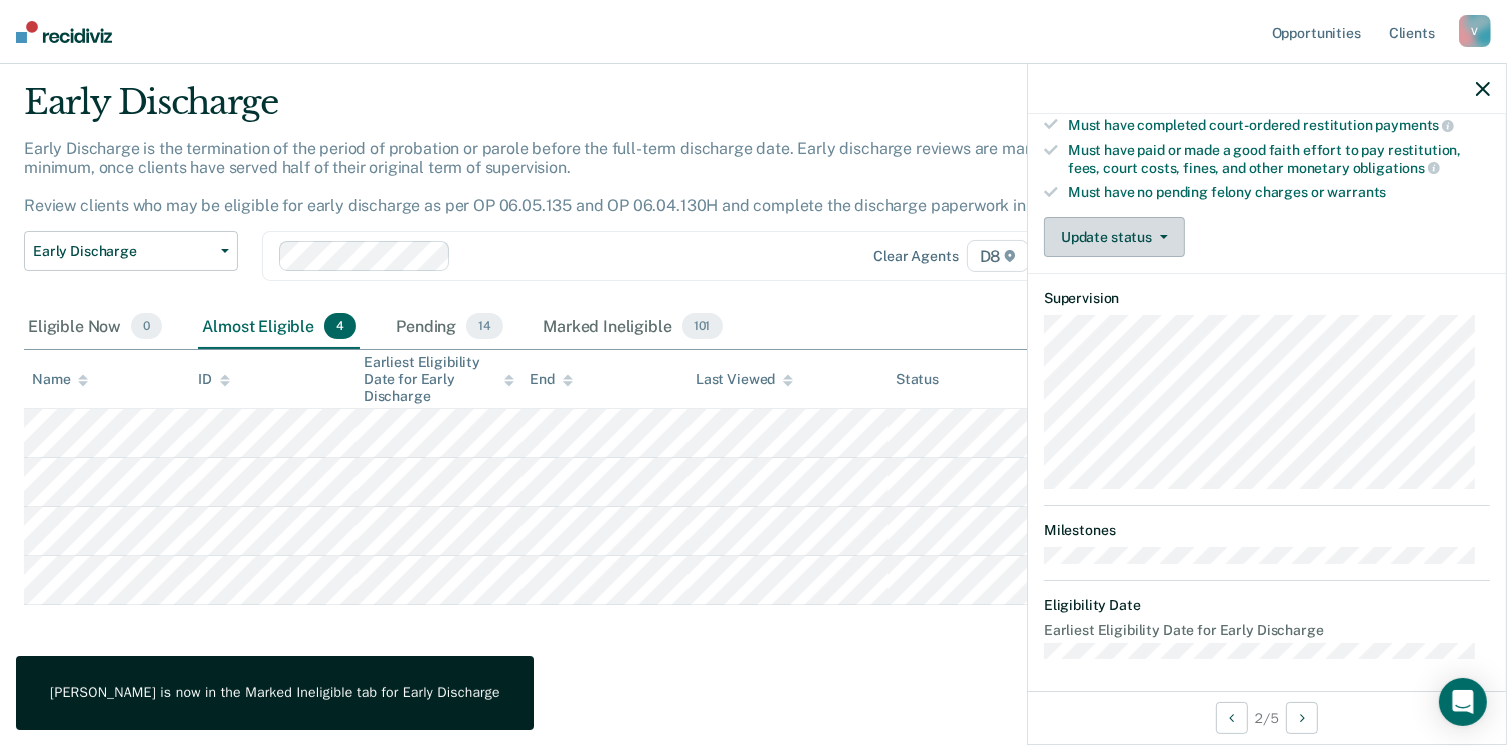 click on "Update status" at bounding box center [1114, 237] 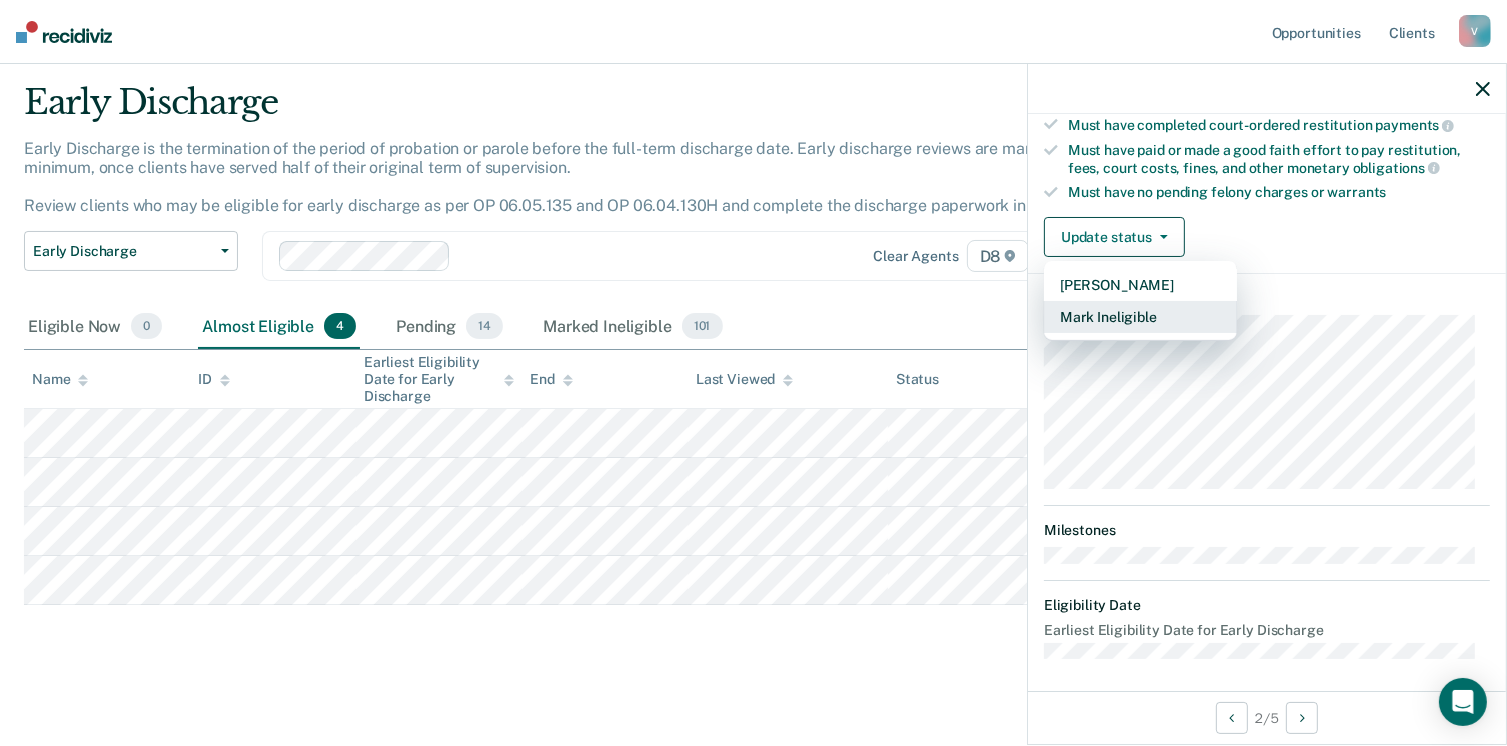 click on "Mark Ineligible" at bounding box center [1140, 317] 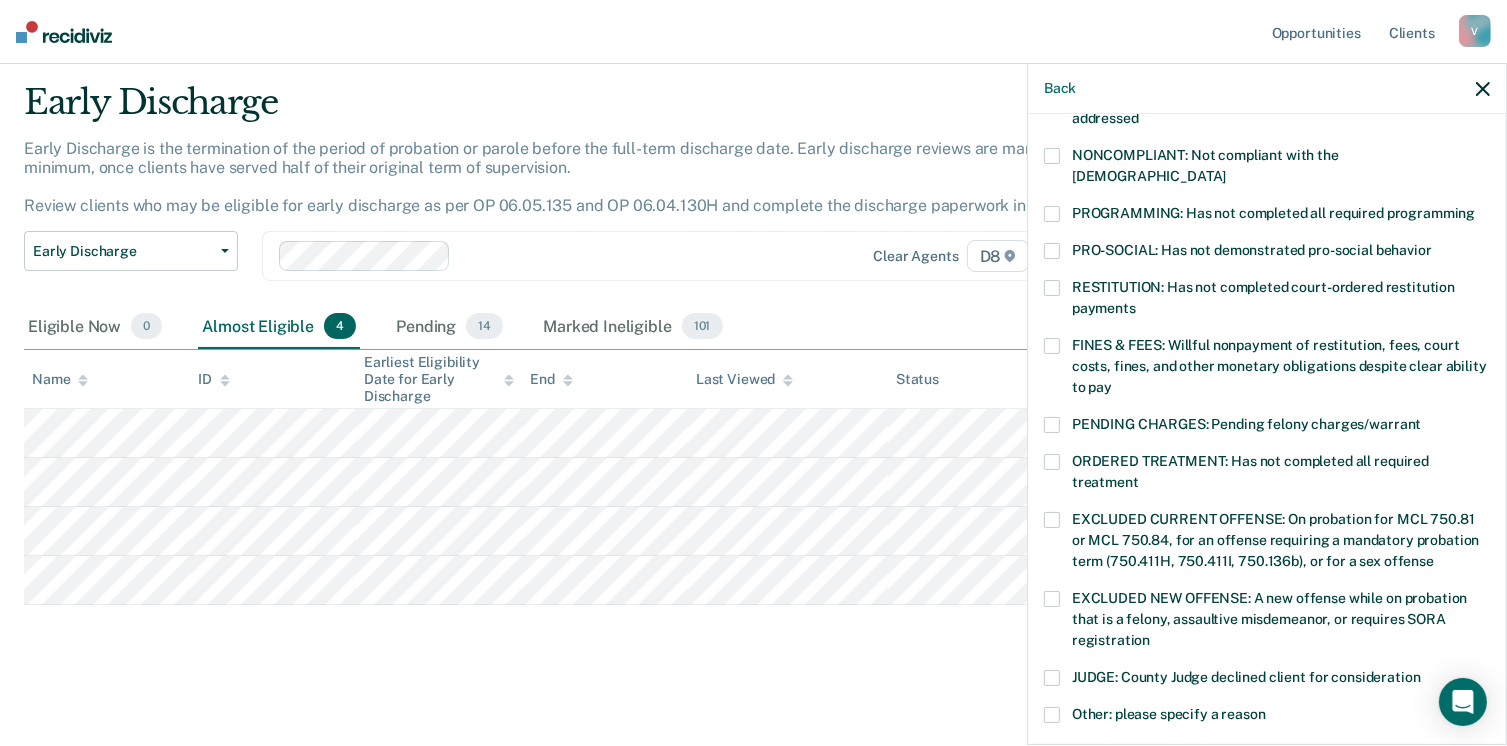 click on "PRO-SOCIAL: Has not demonstrated pro-social behavior" at bounding box center (1267, 261) 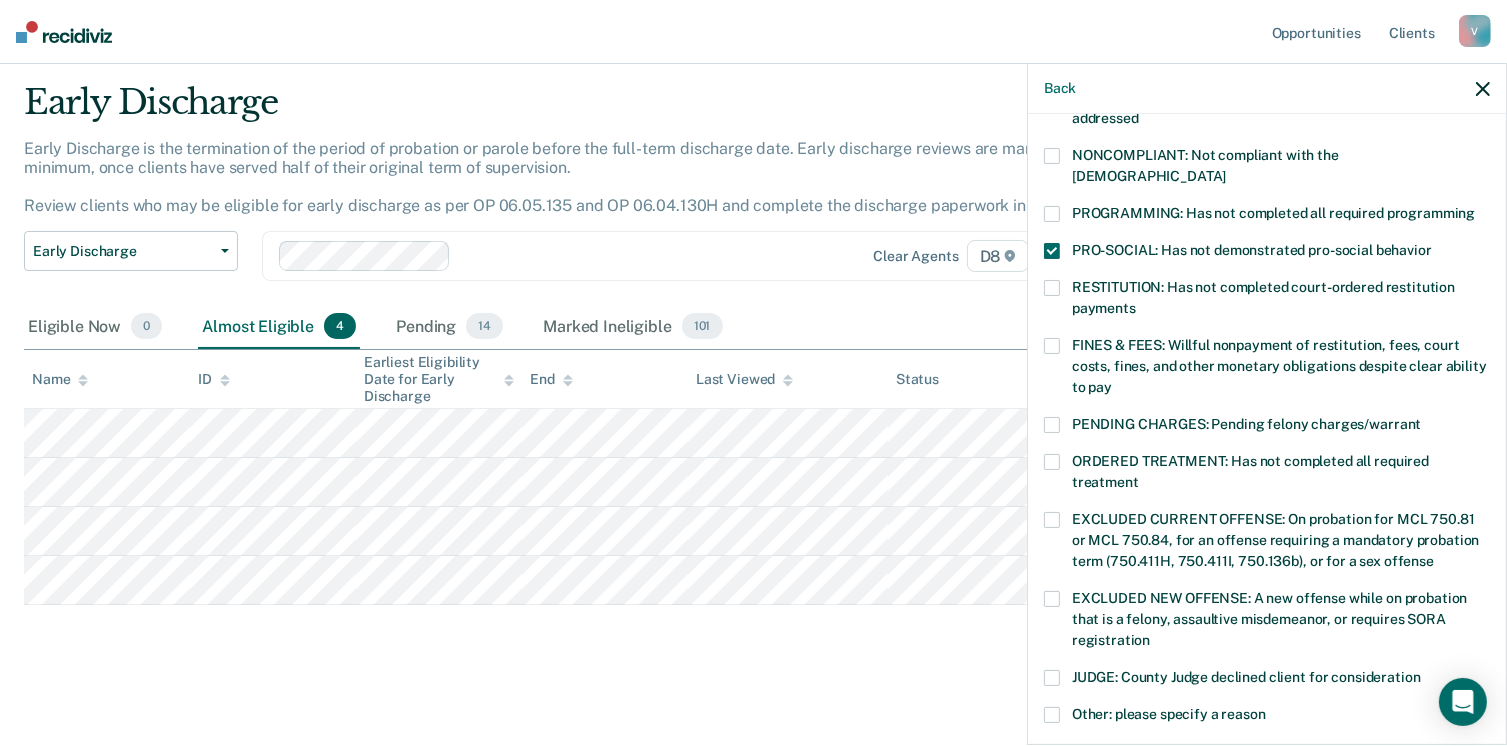 click at bounding box center [1052, 288] 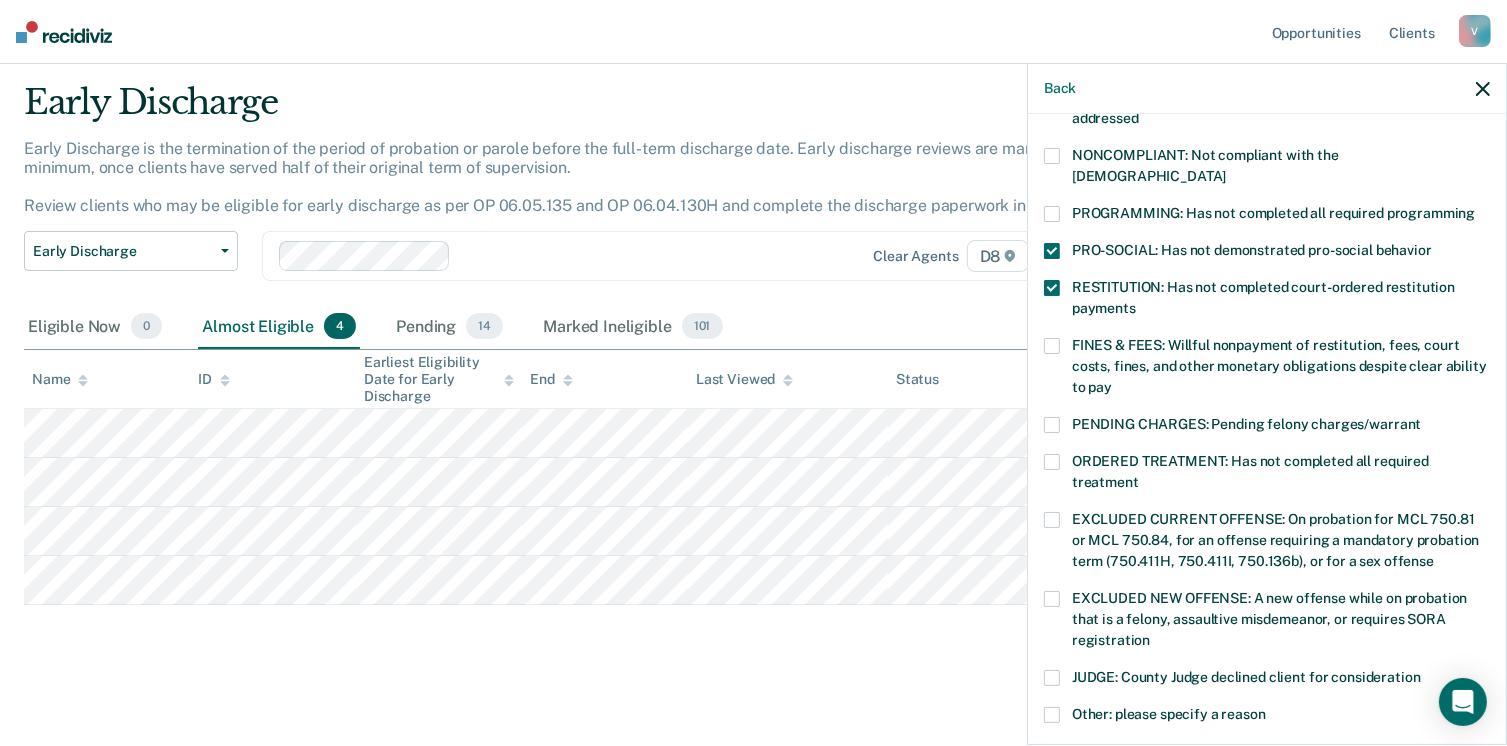 click at bounding box center (1052, 251) 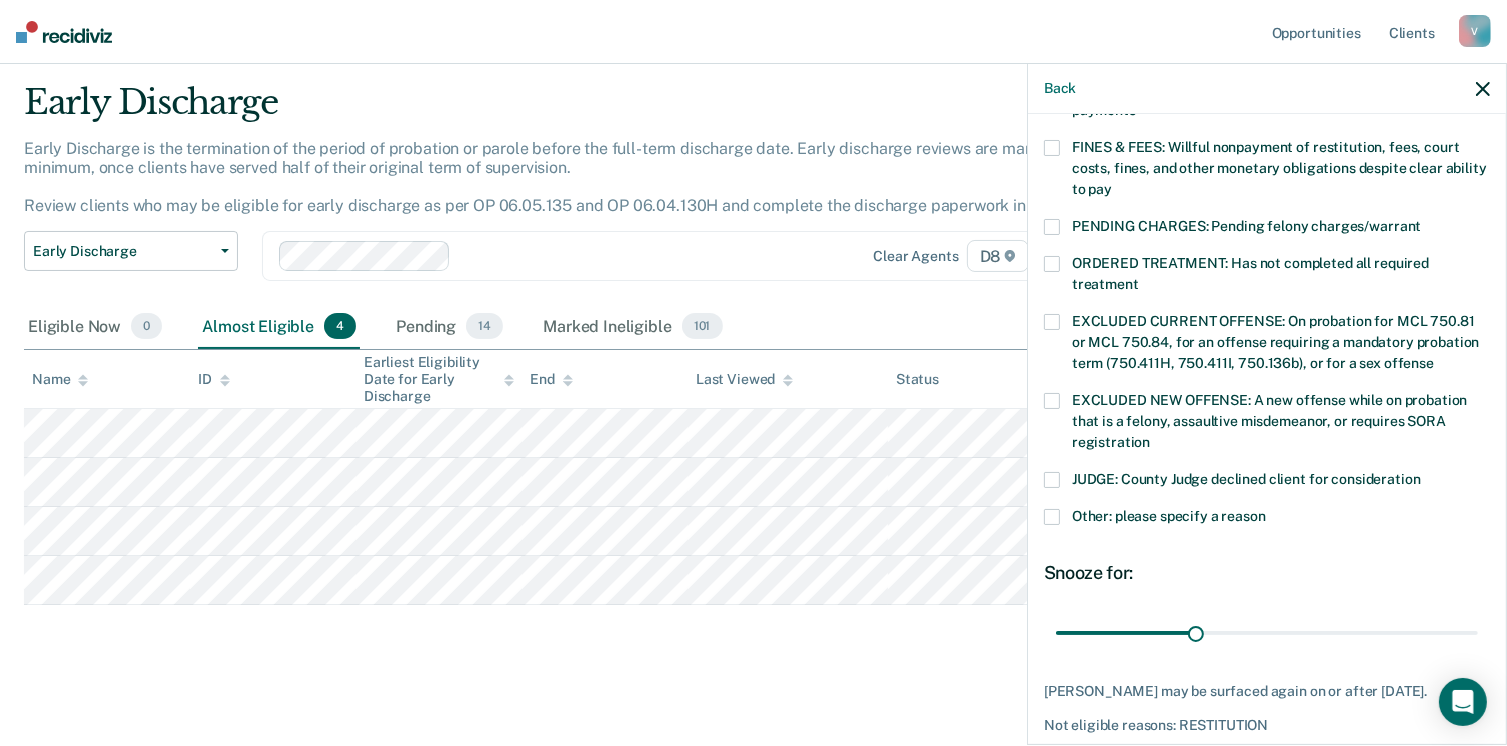 scroll, scrollTop: 630, scrollLeft: 0, axis: vertical 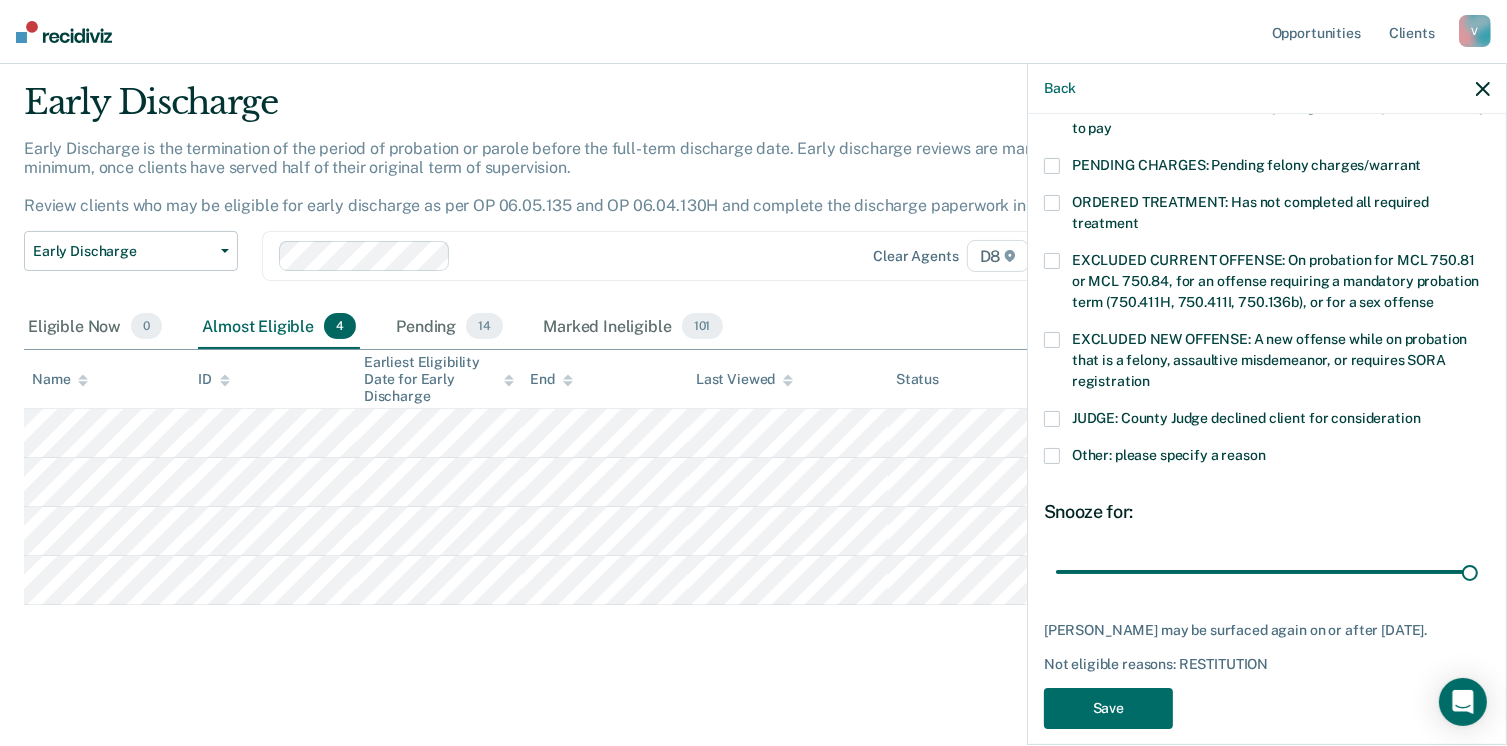 drag, startPoint x: 1190, startPoint y: 547, endPoint x: 1507, endPoint y: 529, distance: 317.51062 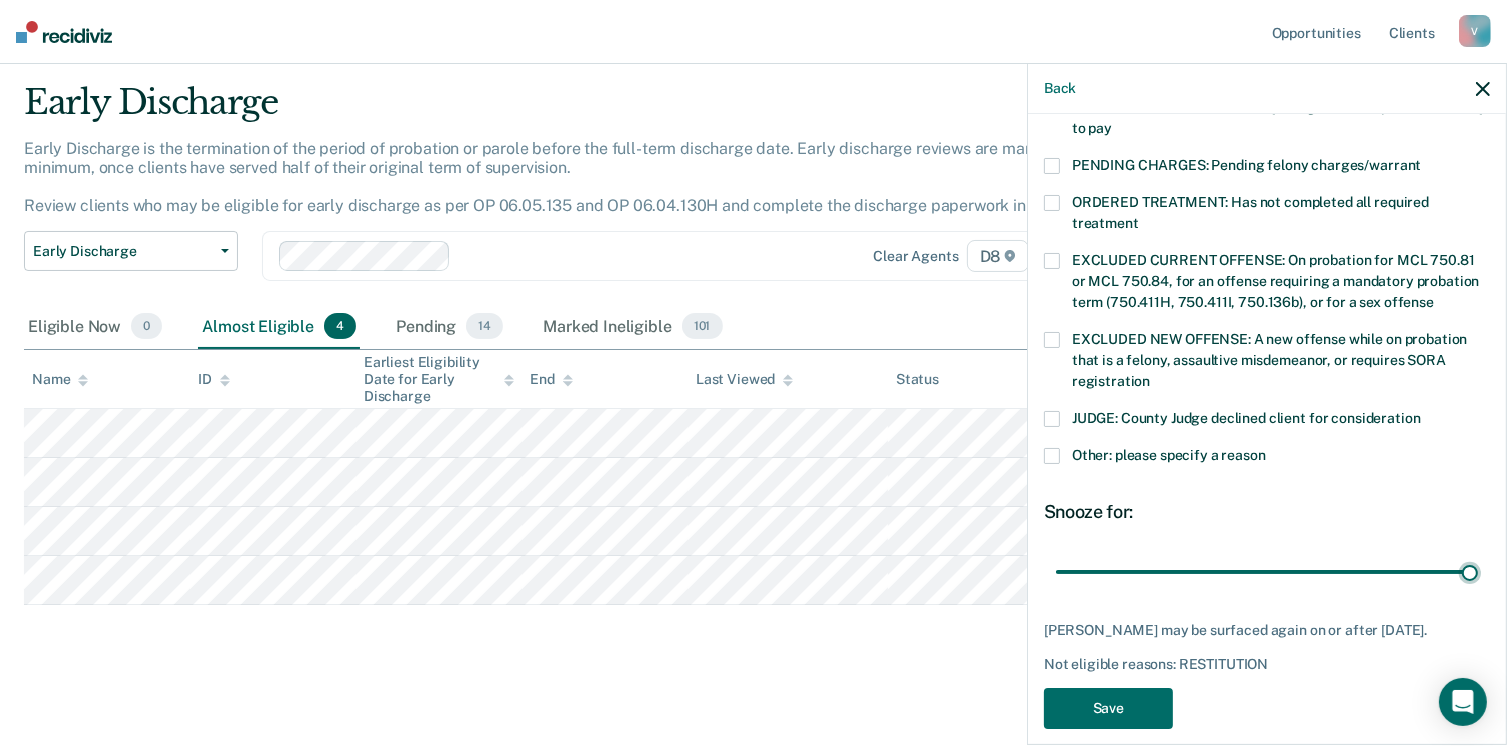 type on "90" 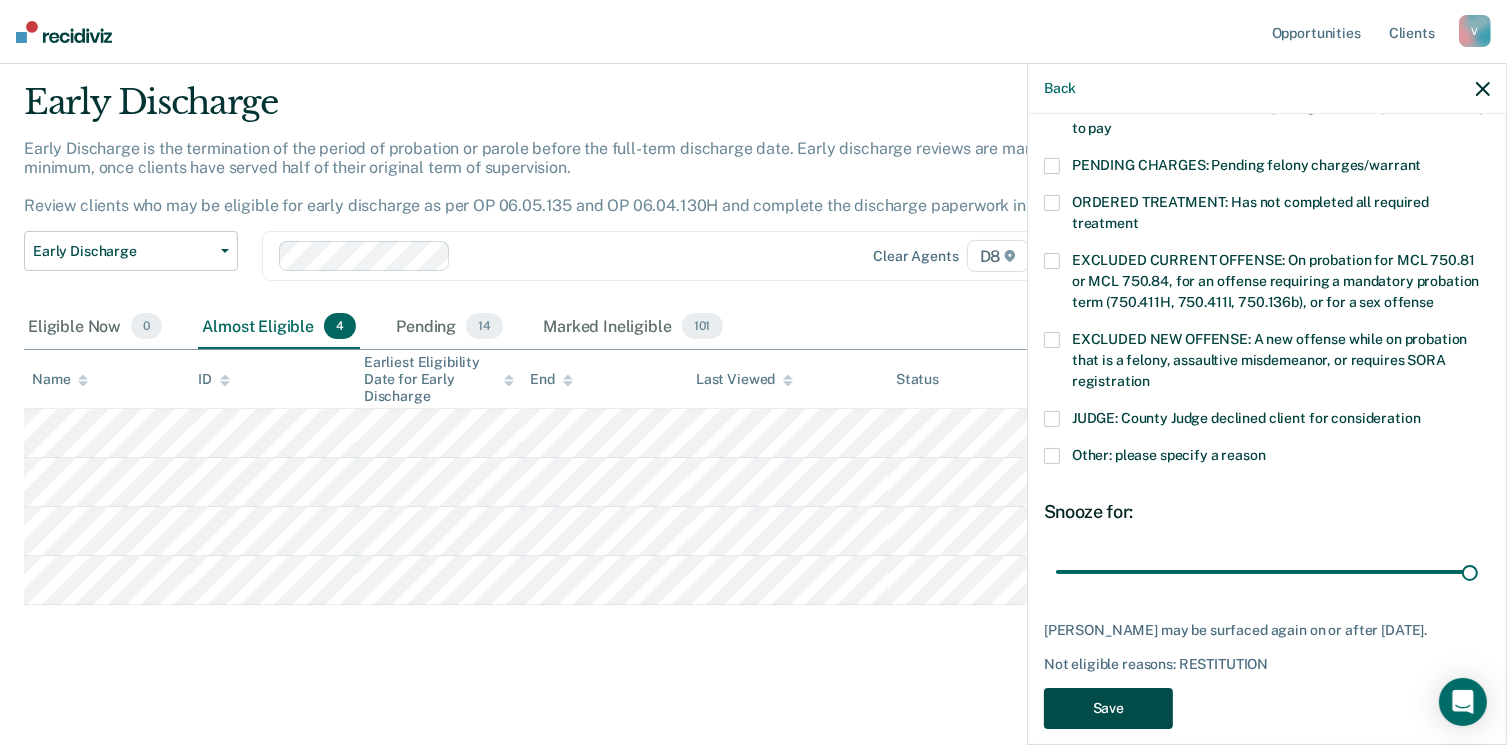 click on "Save" at bounding box center (1108, 708) 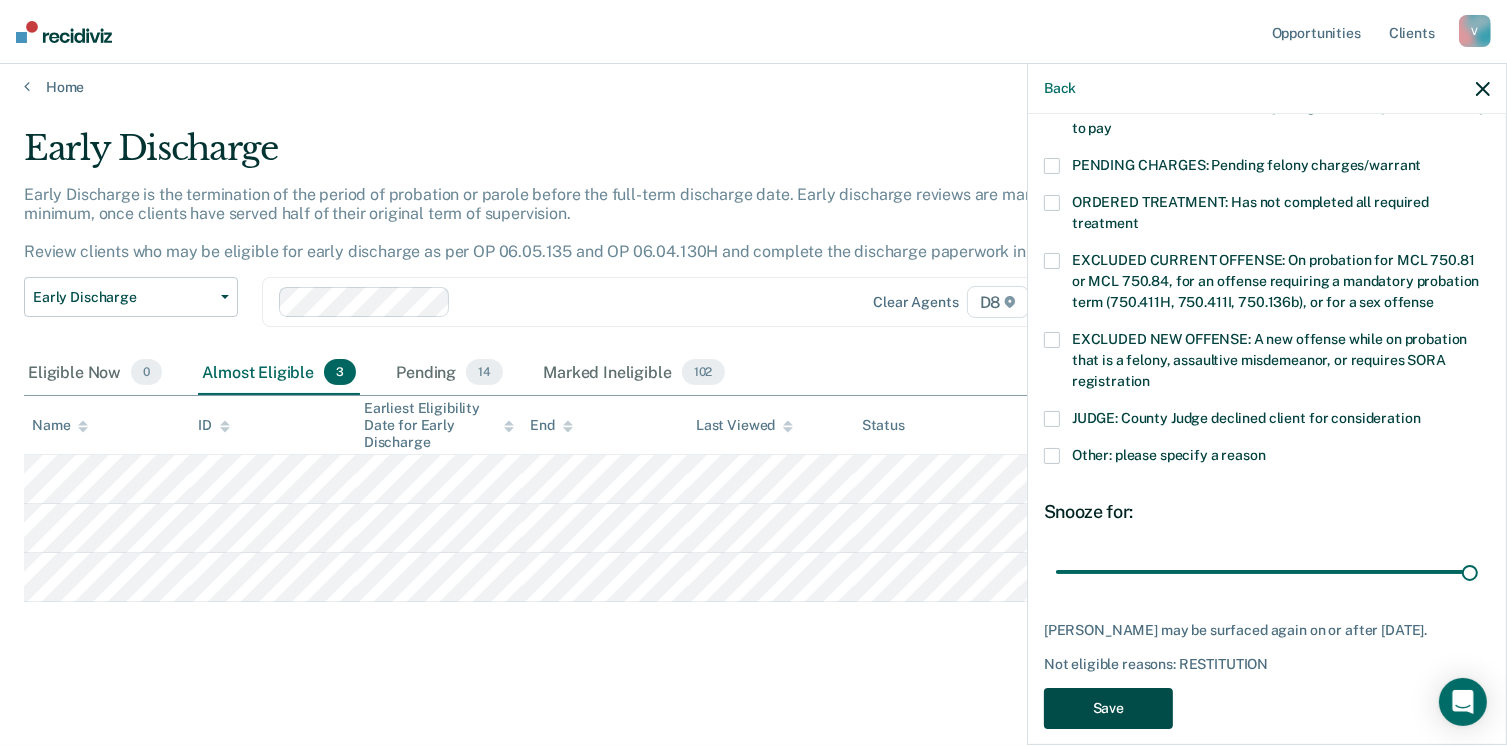 scroll, scrollTop: 8, scrollLeft: 0, axis: vertical 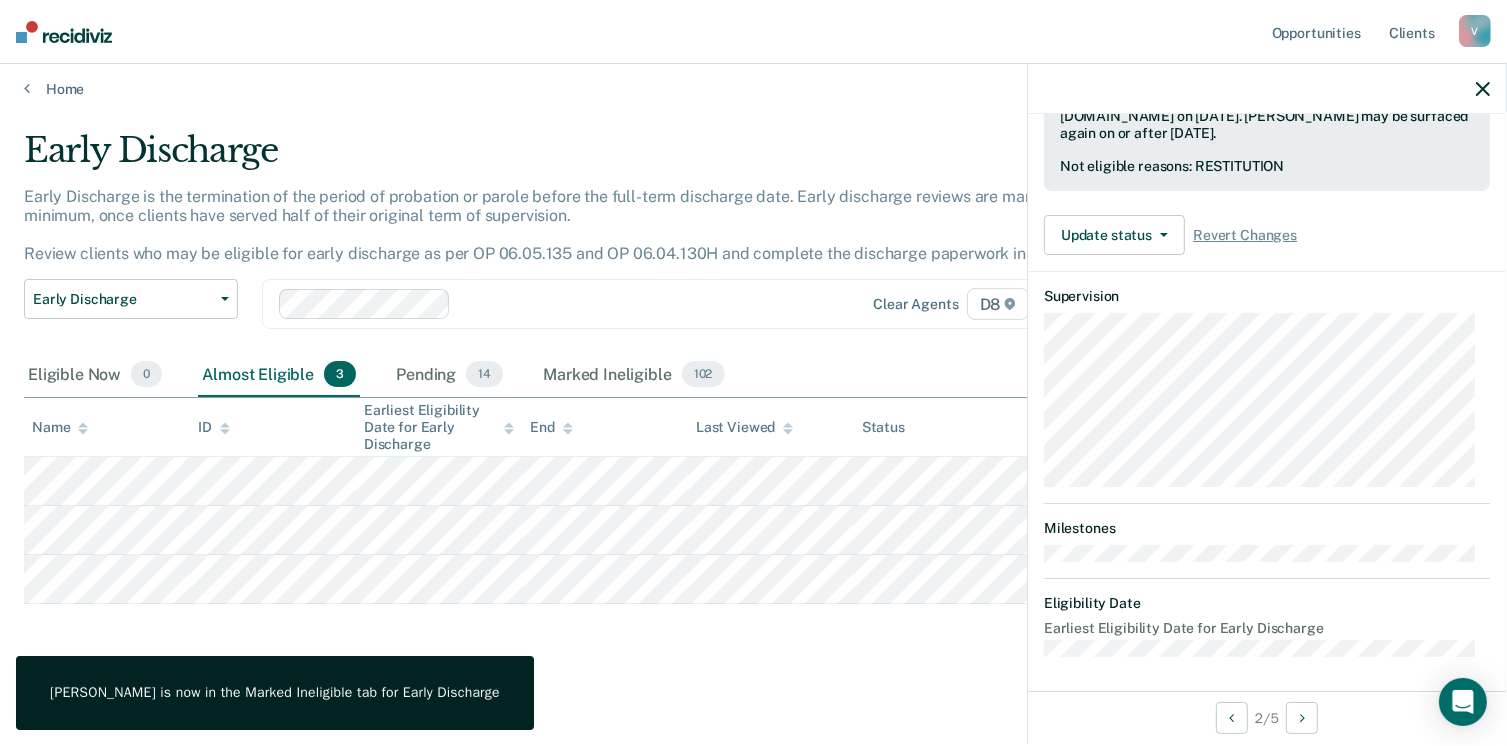 click on "Early Discharge   Early Discharge is the termination of the period of probation or parole before the full-term discharge date. Early discharge reviews are mandated, at minimum, once clients have served half of their original term of supervision. Review clients who may be eligible for early discharge as per OP 06.05.135 and OP 06.04.130H and complete the discharge paperwork in COMS. Early Discharge Classification Review Early Discharge Minimum Telephone Reporting Overdue for Discharge Supervision Level Mismatch Clear   agents D8   Eligible Now 0 Almost Eligible 3 Pending 14 Marked Ineligible 102
To pick up a draggable item, press the space bar.
While dragging, use the arrow keys to move the item.
Press space again to drop the item in its new position, or press escape to cancel.
Name ID Earliest Eligibility Date for Early Discharge End Last Viewed Status Assigned to" at bounding box center (753, 420) 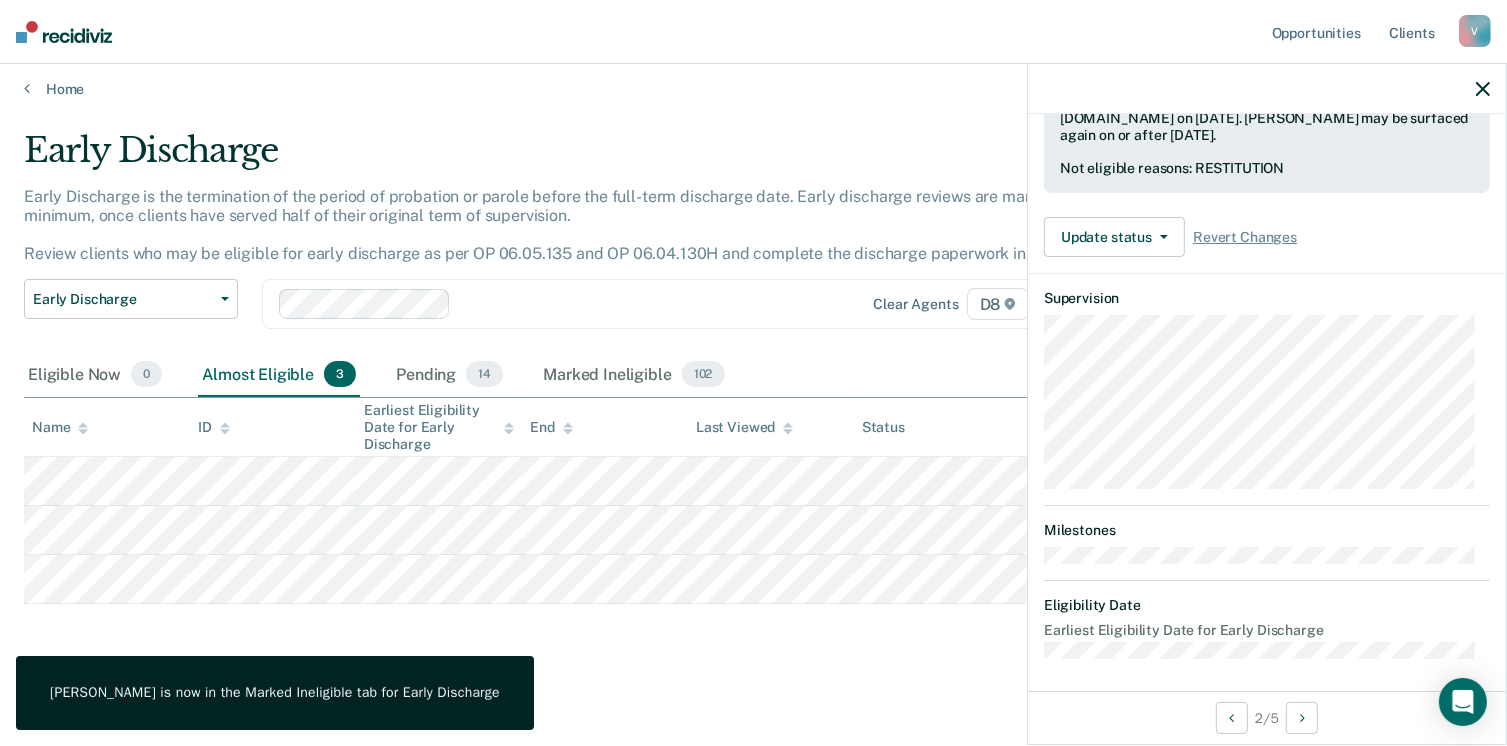 scroll, scrollTop: 371, scrollLeft: 0, axis: vertical 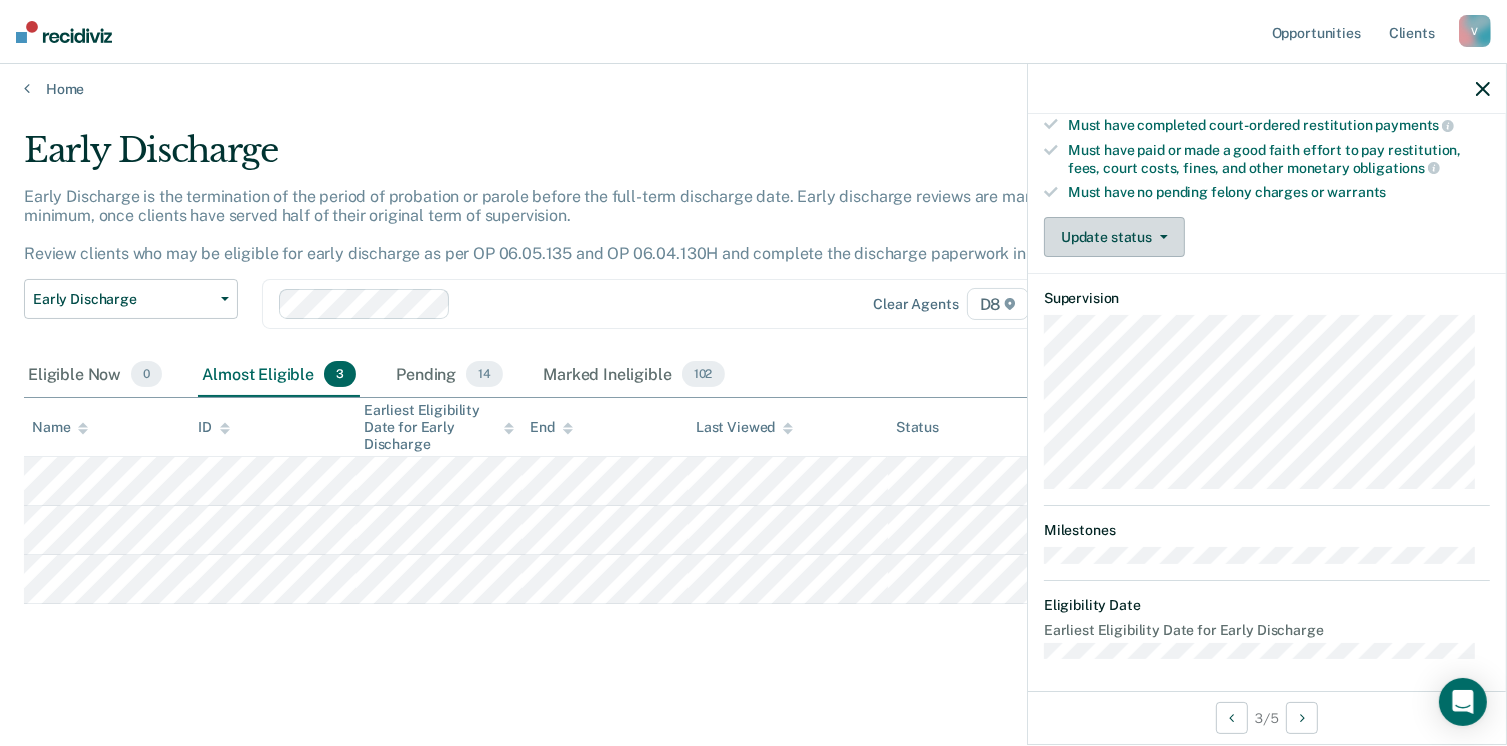 click on "Update status" at bounding box center [1114, 237] 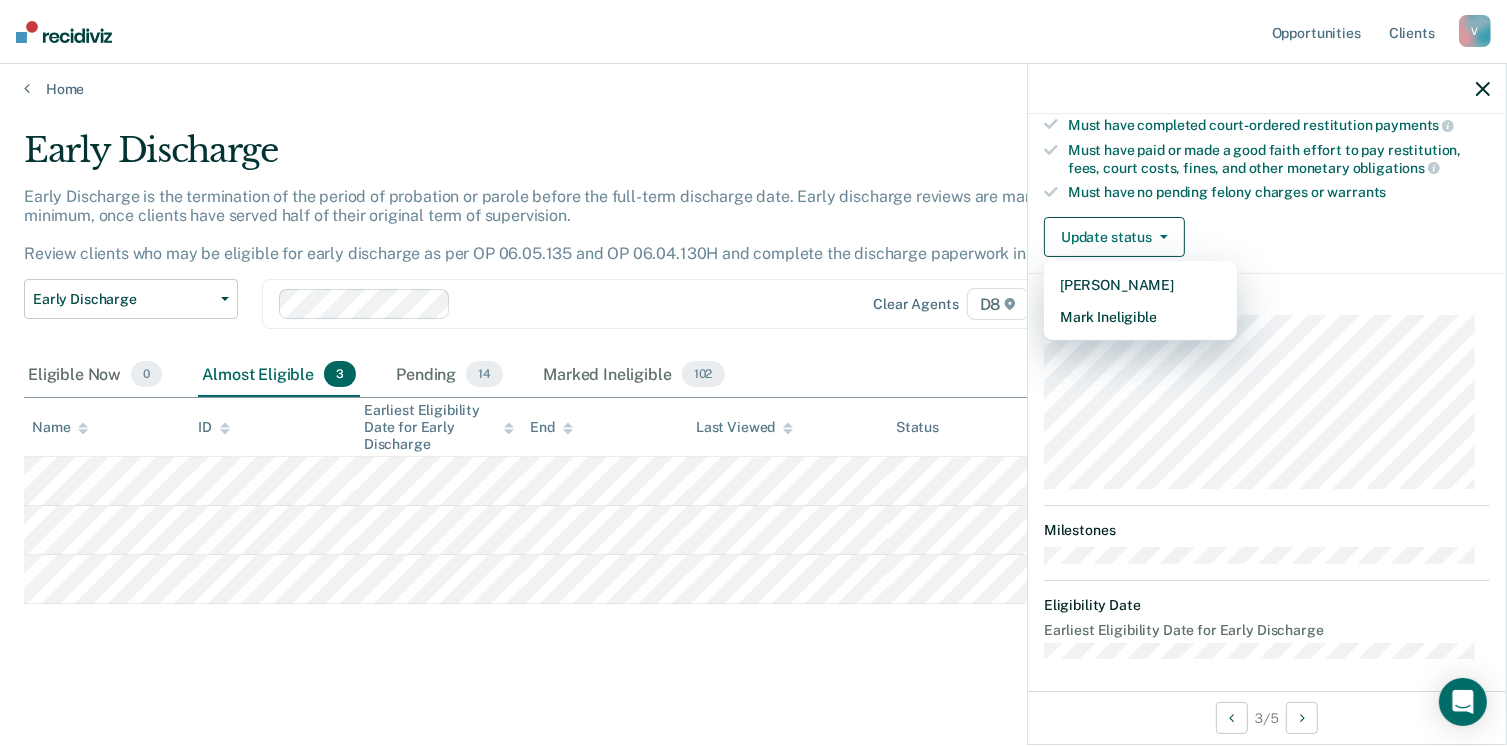 click on "Update status [PERSON_NAME] Mark Ineligible" at bounding box center (1267, 237) 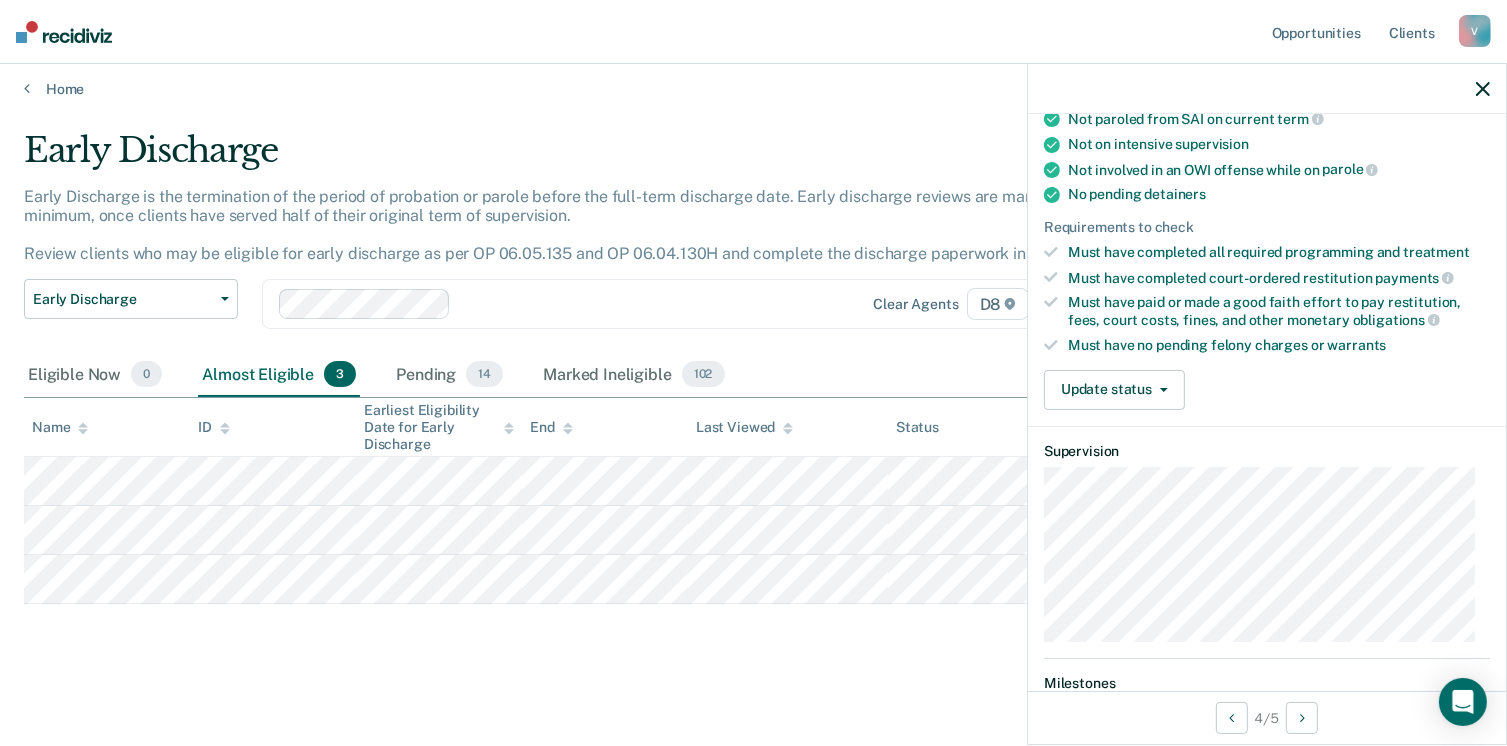scroll, scrollTop: 520, scrollLeft: 0, axis: vertical 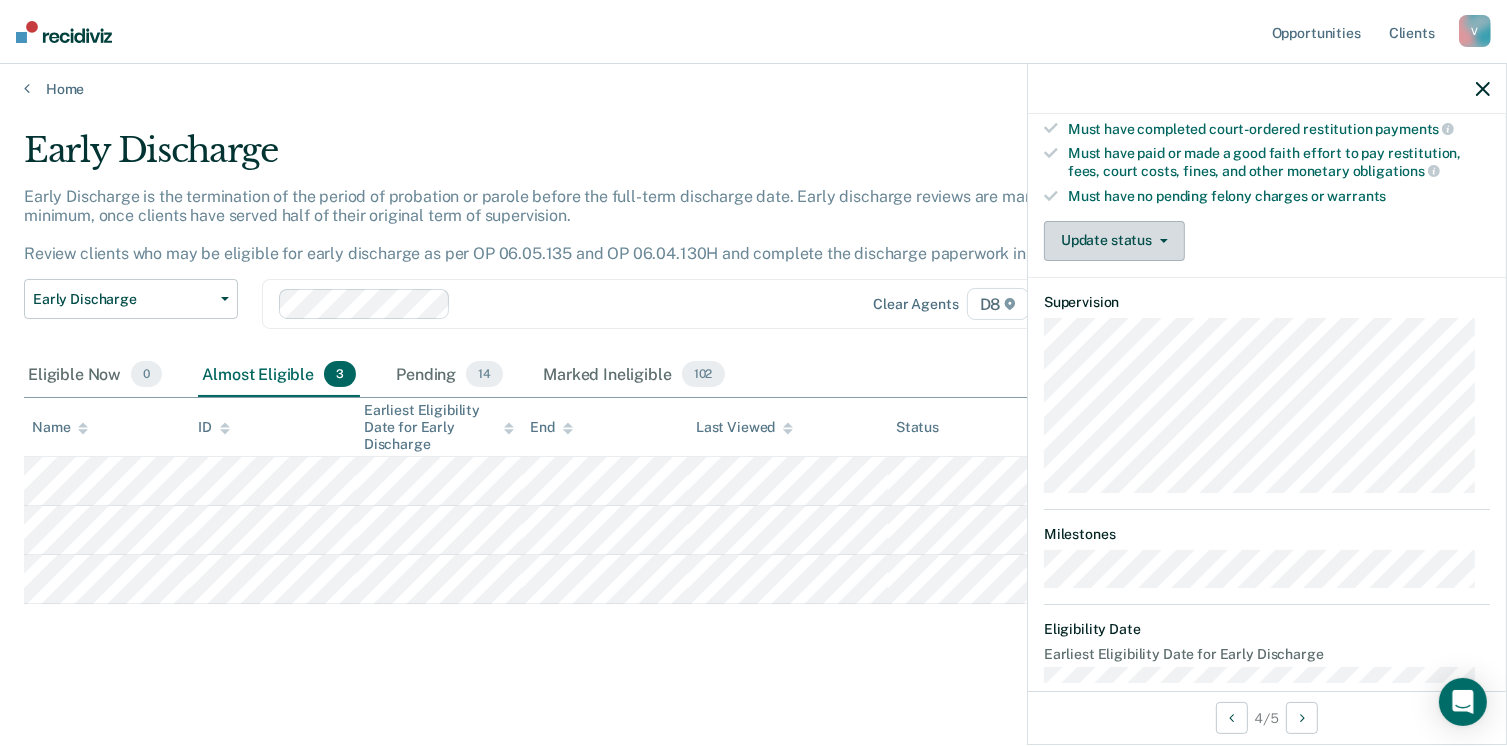 click on "Update status" at bounding box center (1114, 241) 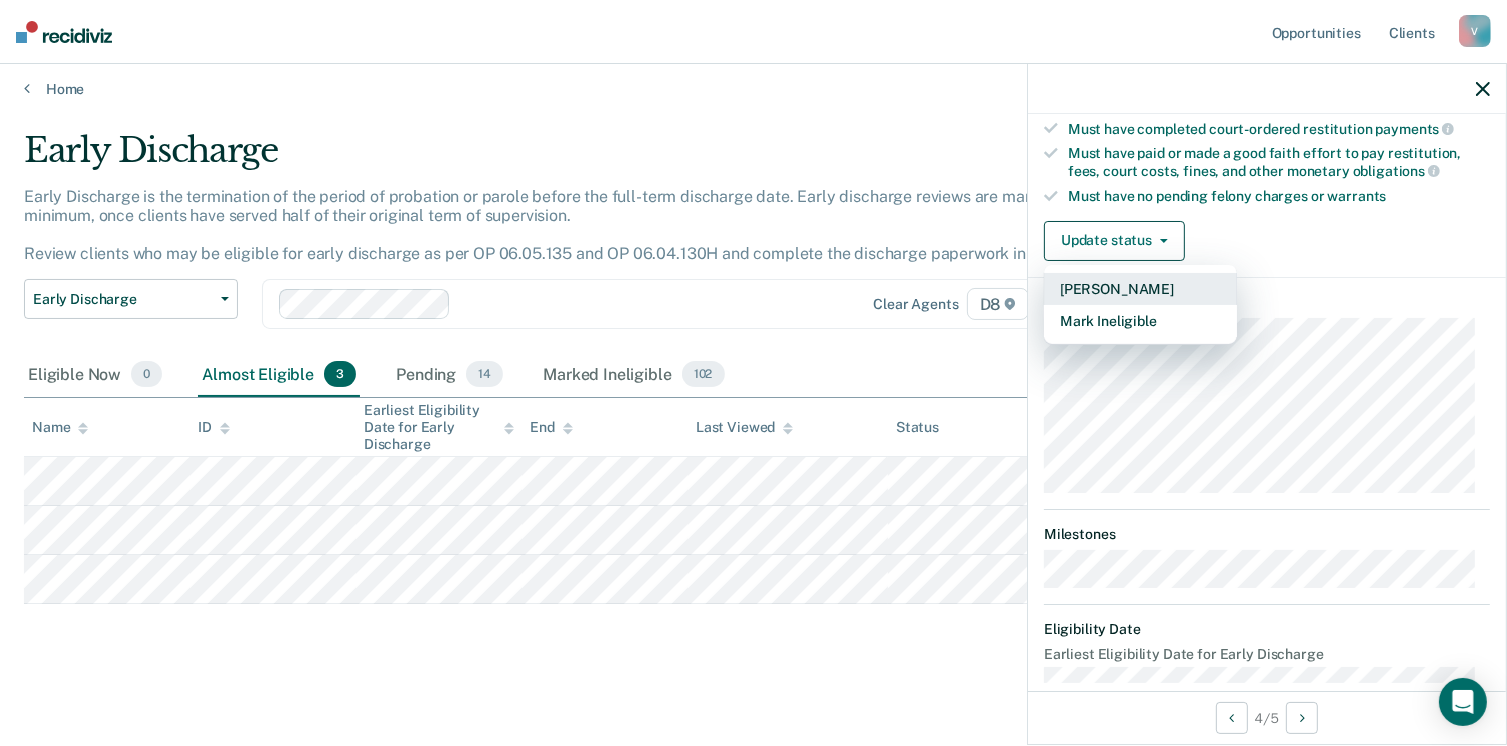 click on "[PERSON_NAME]" at bounding box center (1140, 289) 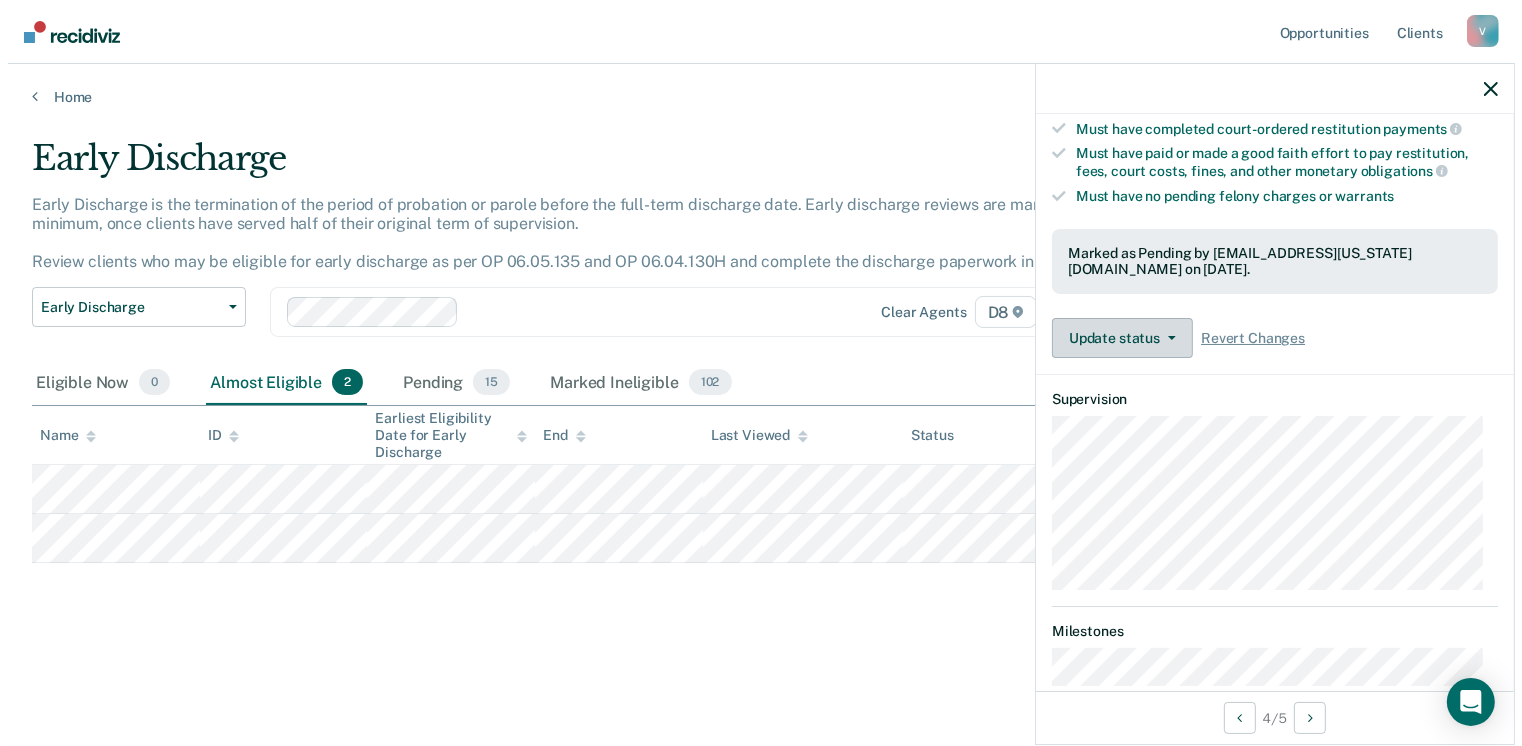 scroll, scrollTop: 0, scrollLeft: 0, axis: both 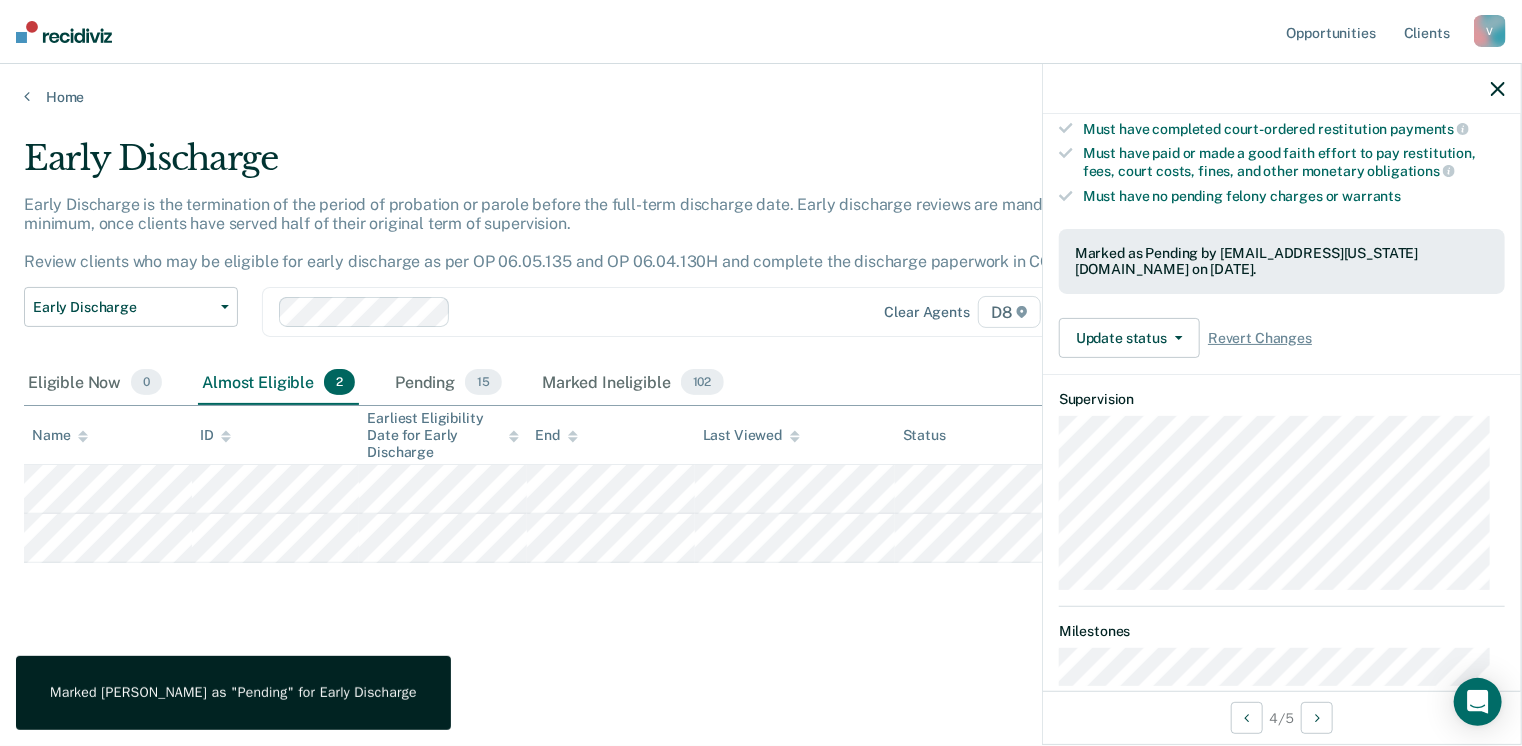 click on "Early Discharge   Early Discharge is the termination of the period of probation or parole before the full-term discharge date. Early discharge reviews are mandated, at minimum, once clients have served half of their original term of supervision. Review clients who may be eligible for early discharge as per OP 06.05.135 and OP 06.04.130H and complete the discharge paperwork in COMS. Early Discharge Classification Review Early Discharge Minimum Telephone Reporting Overdue for Discharge Supervision Level Mismatch Clear   agents D8   Eligible Now 0 Almost Eligible 2 Pending 15 Marked Ineligible 102
To pick up a draggable item, press the space bar.
While dragging, use the arrow keys to move the item.
Press space again to drop the item in its new position, or press escape to cancel.
Name ID Earliest Eligibility Date for Early Discharge End Last Viewed Status Assigned to" at bounding box center [761, 399] 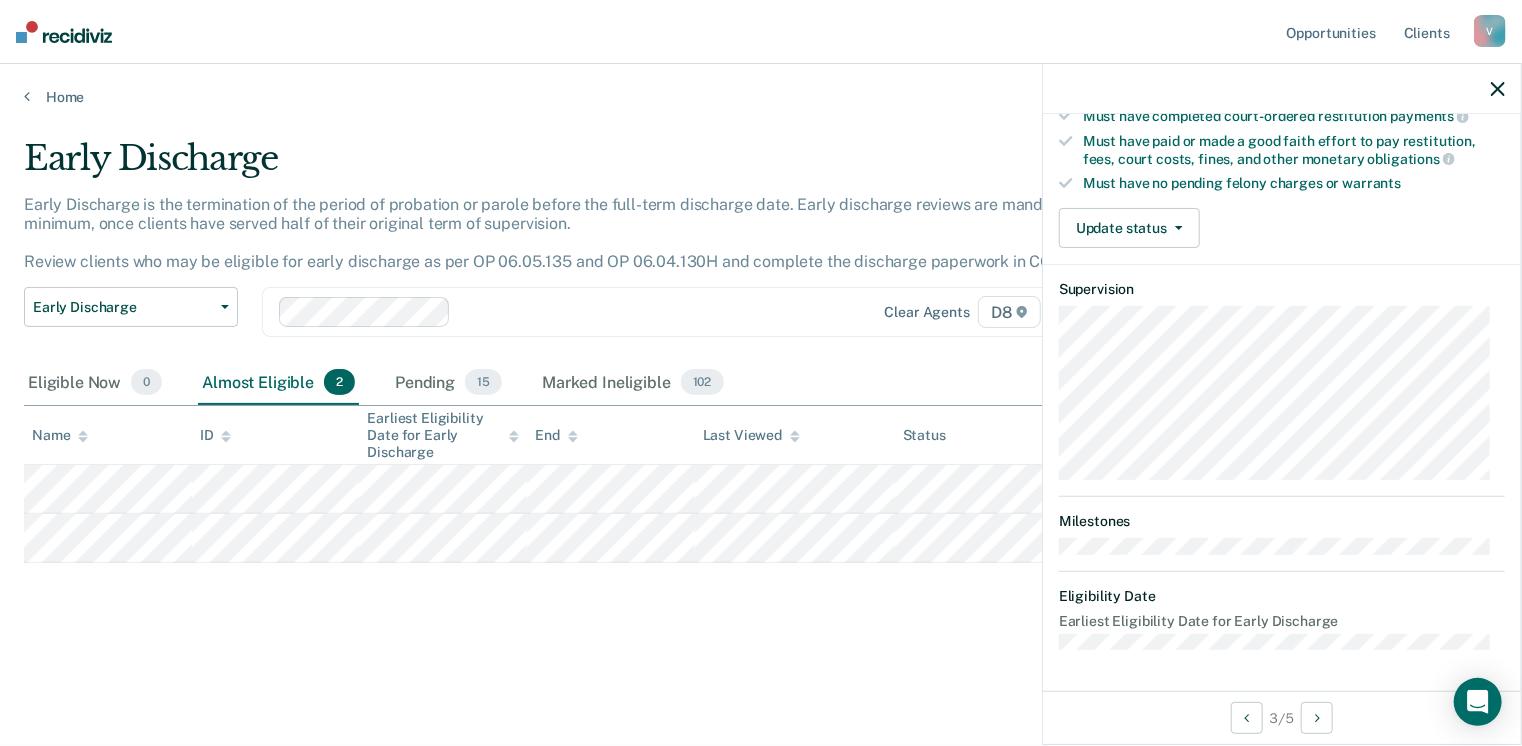 scroll, scrollTop: 371, scrollLeft: 0, axis: vertical 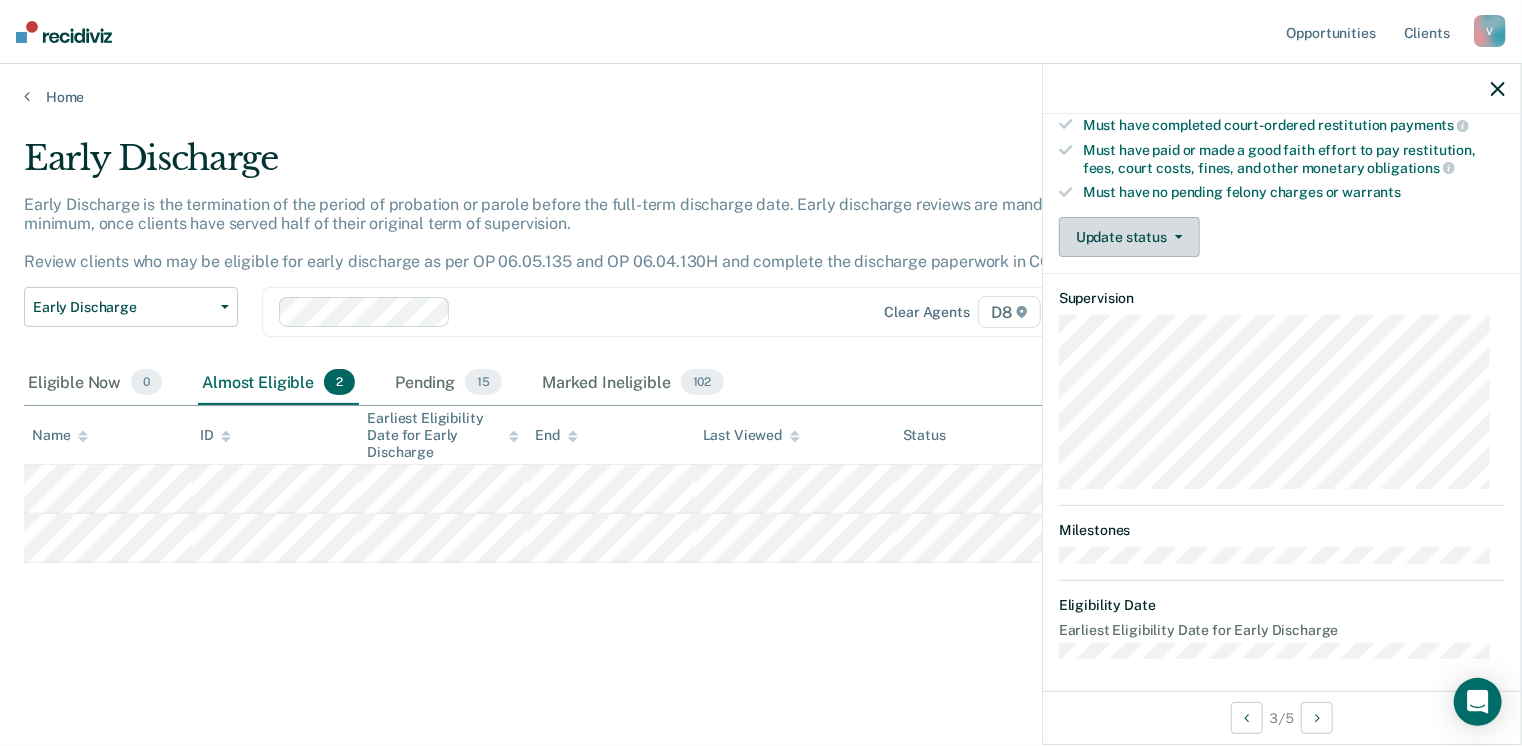 click on "Update status" at bounding box center [1129, 237] 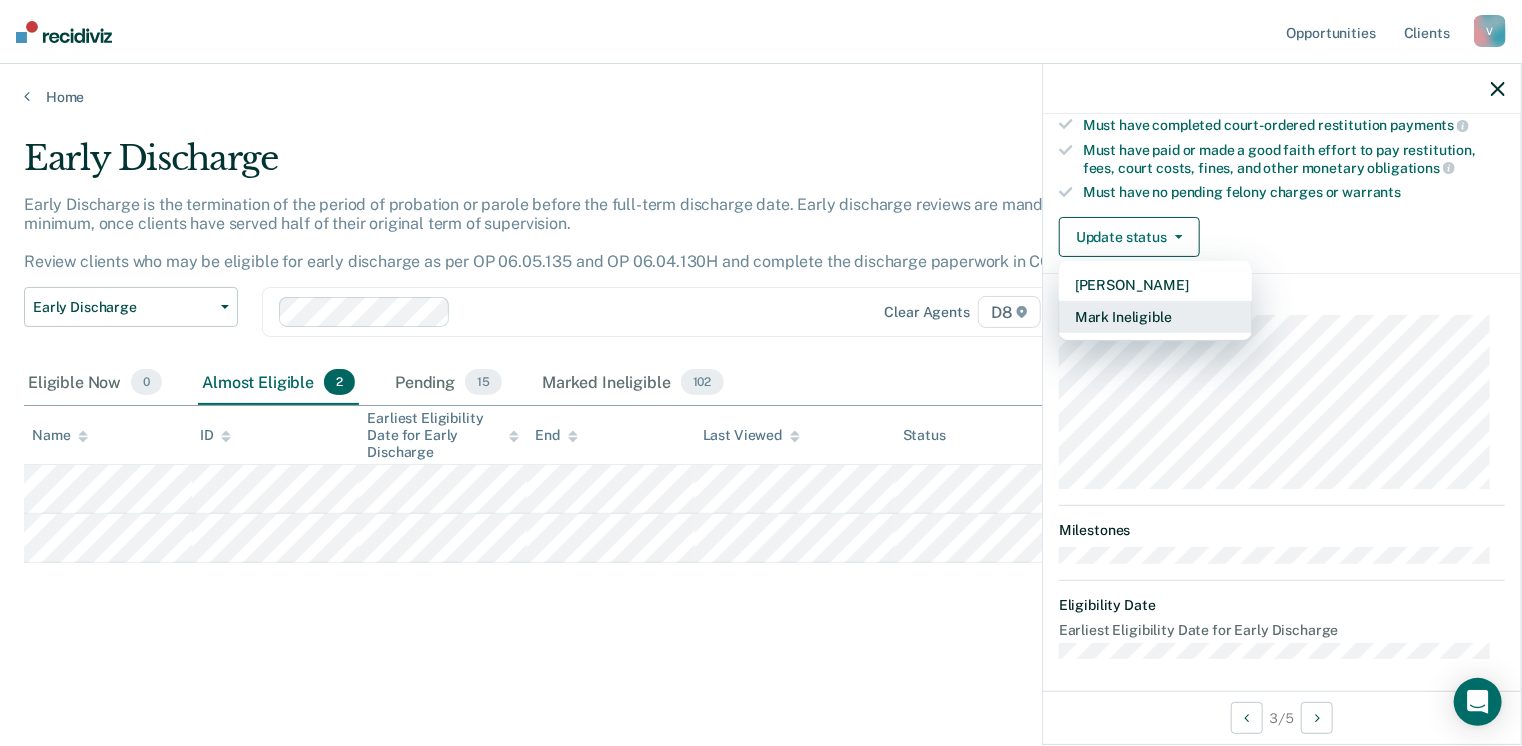 click on "Mark Ineligible" at bounding box center [1155, 317] 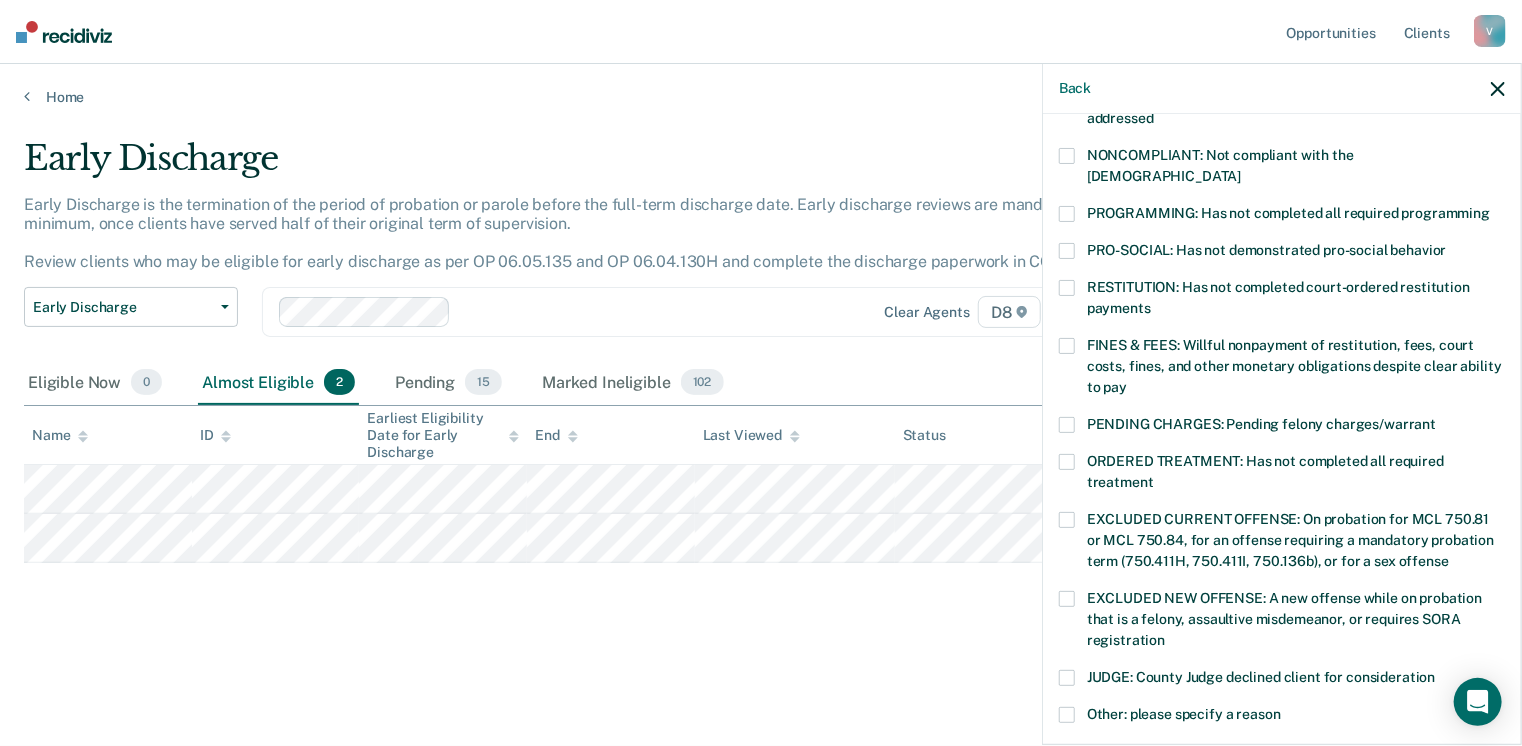 click at bounding box center [1067, 288] 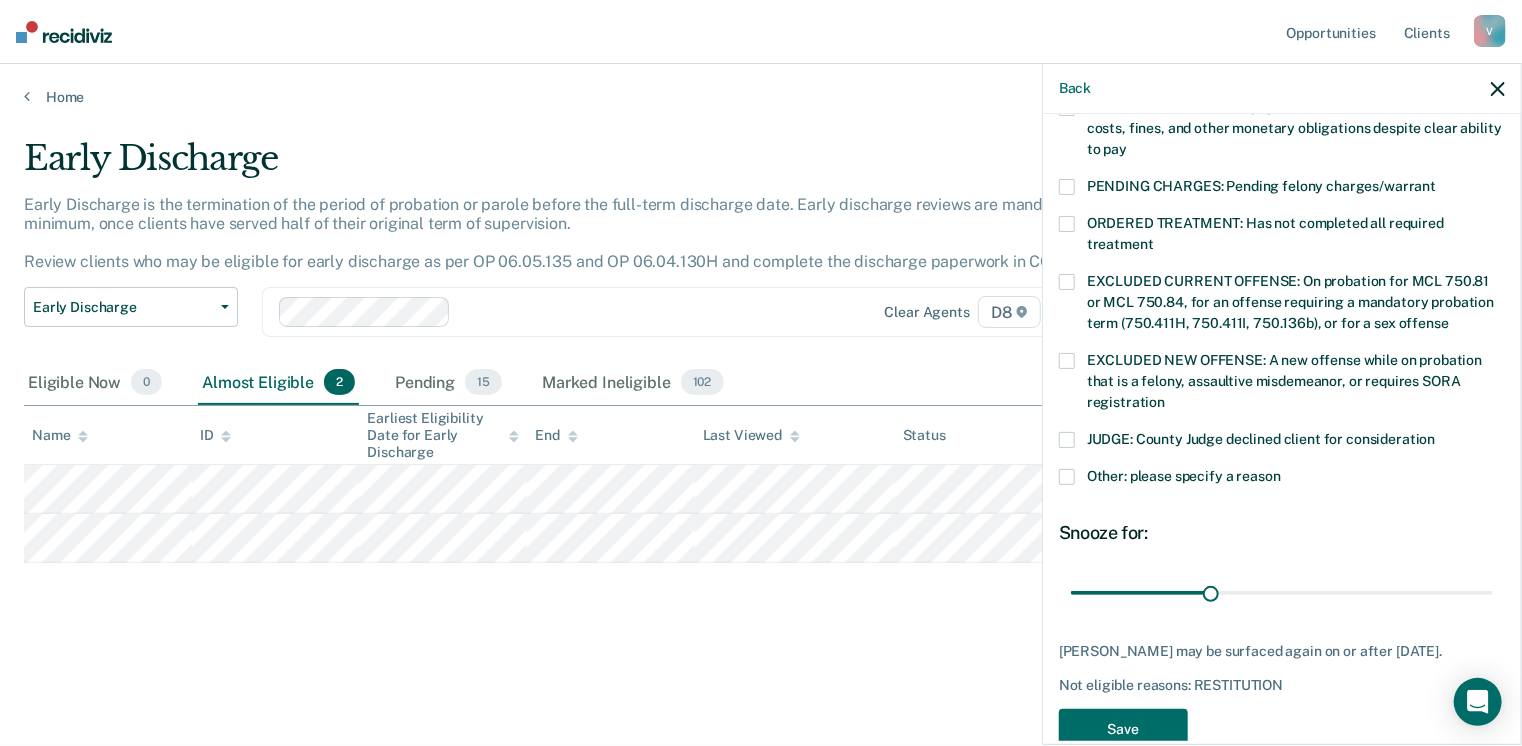 scroll, scrollTop: 647, scrollLeft: 0, axis: vertical 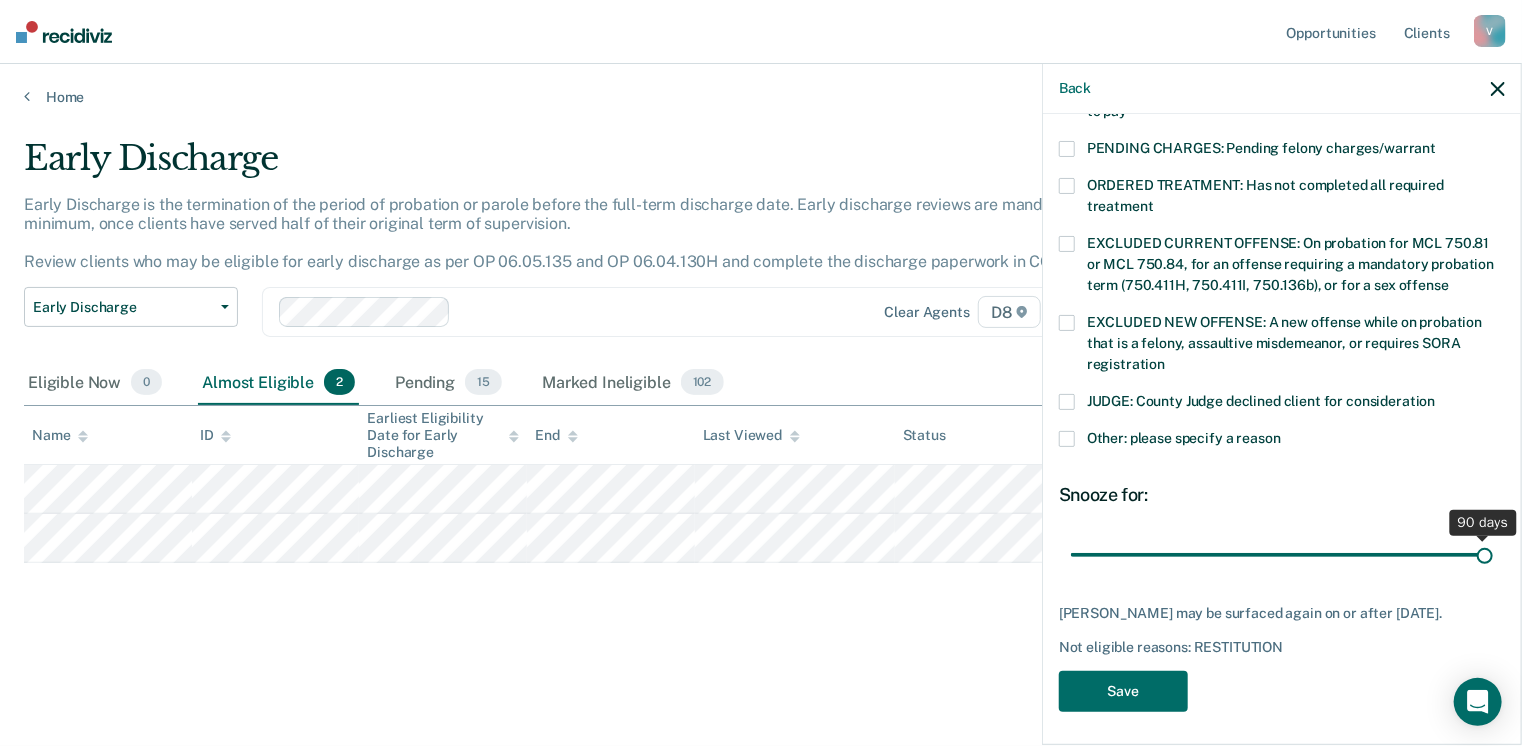 drag, startPoint x: 1203, startPoint y: 537, endPoint x: 1523, endPoint y: 524, distance: 320.26395 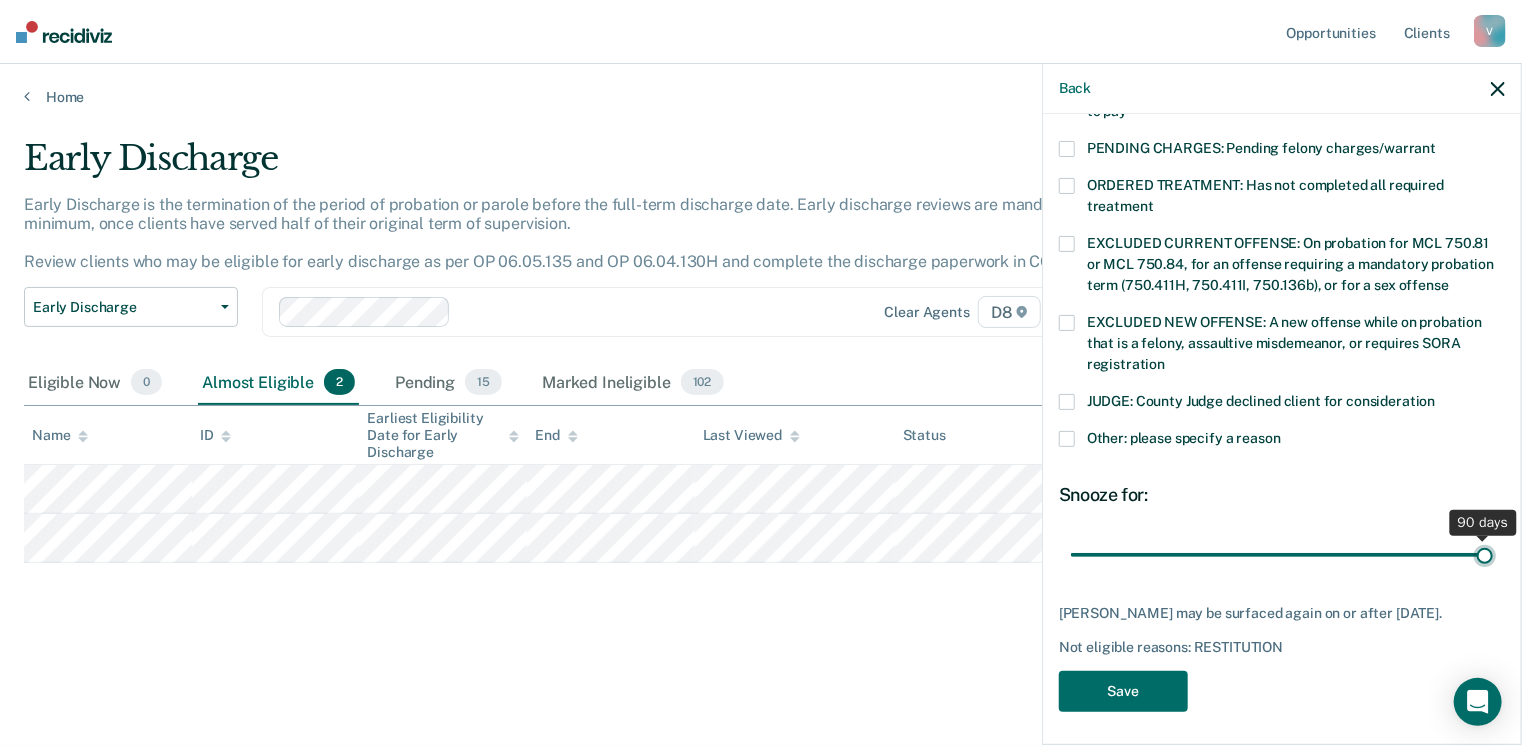 type on "90" 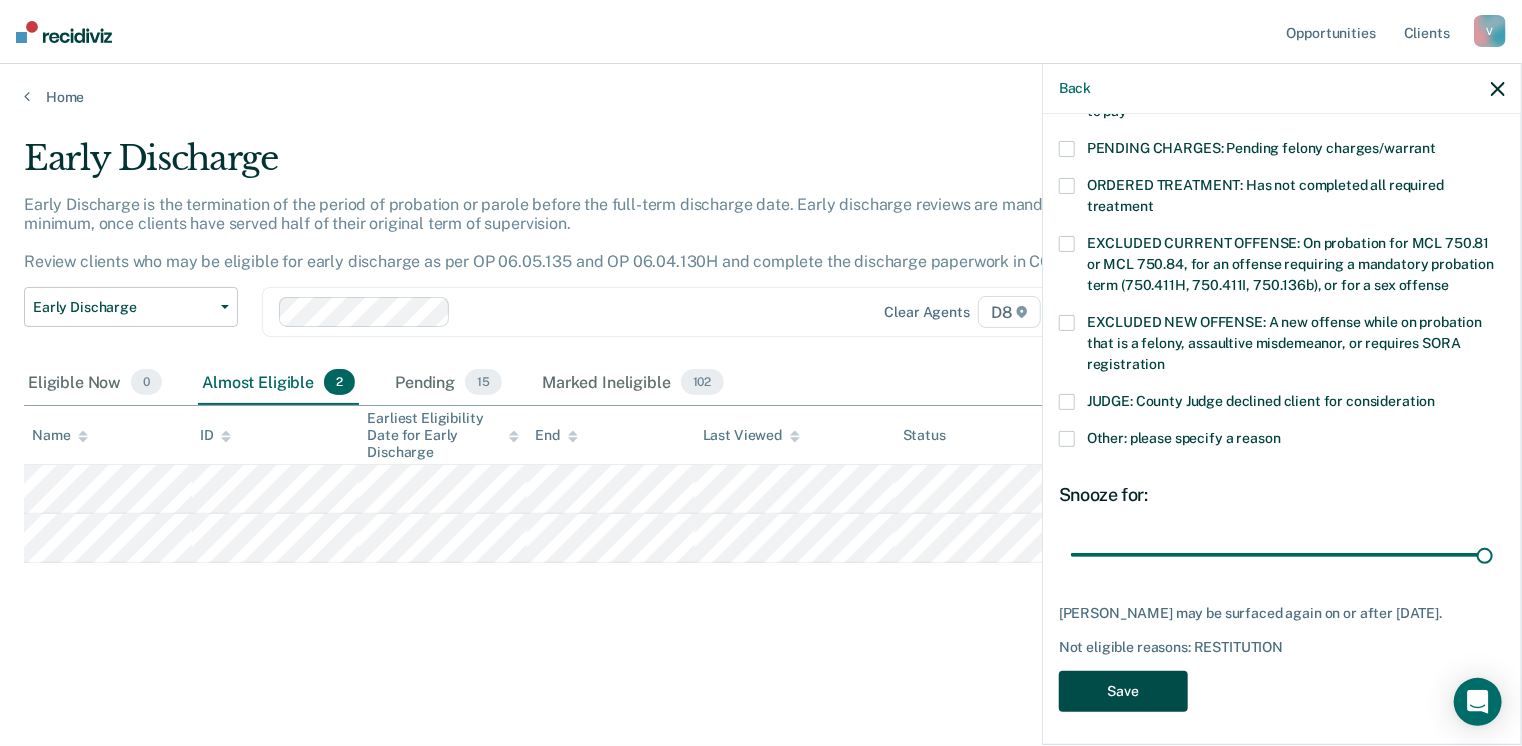 click on "Save" at bounding box center [1123, 691] 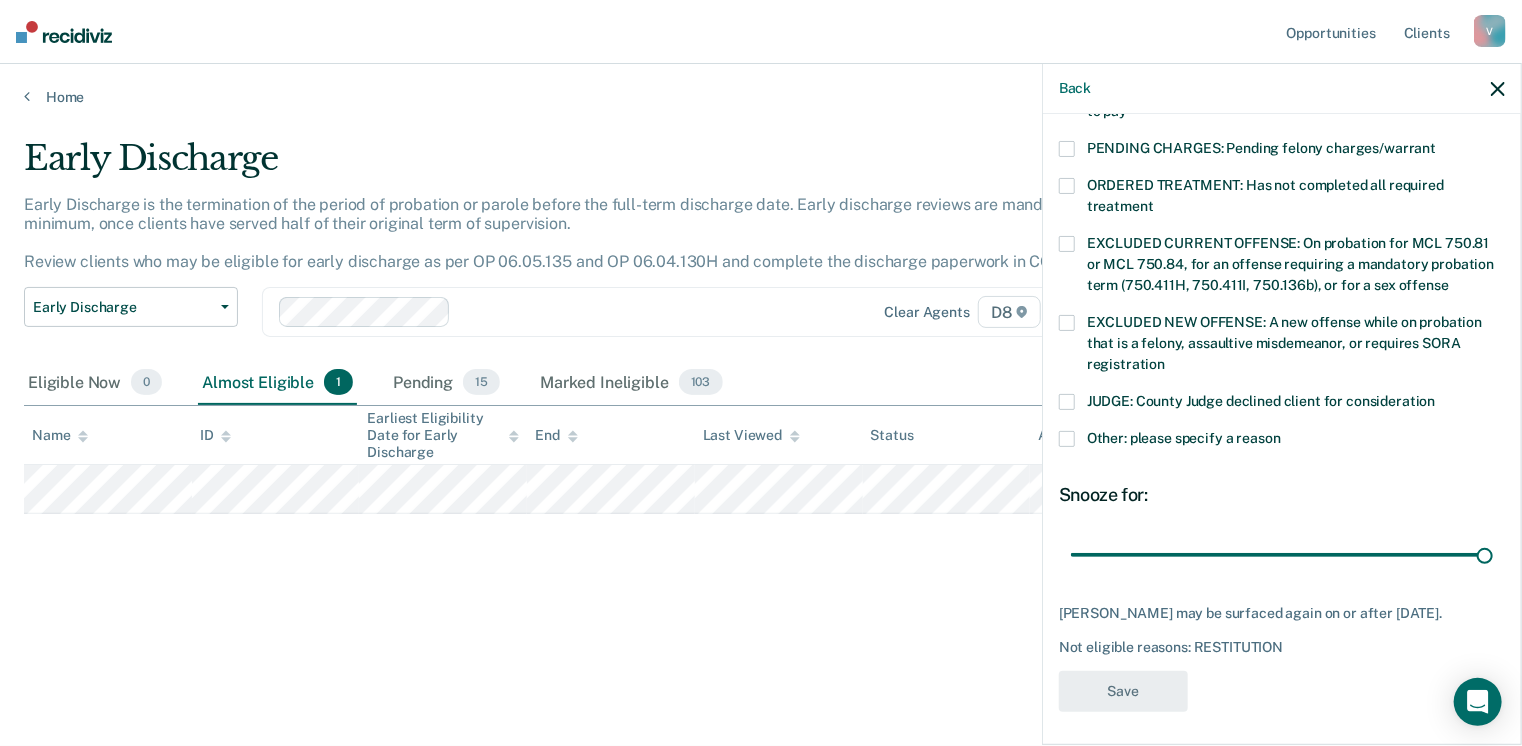 scroll, scrollTop: 519, scrollLeft: 0, axis: vertical 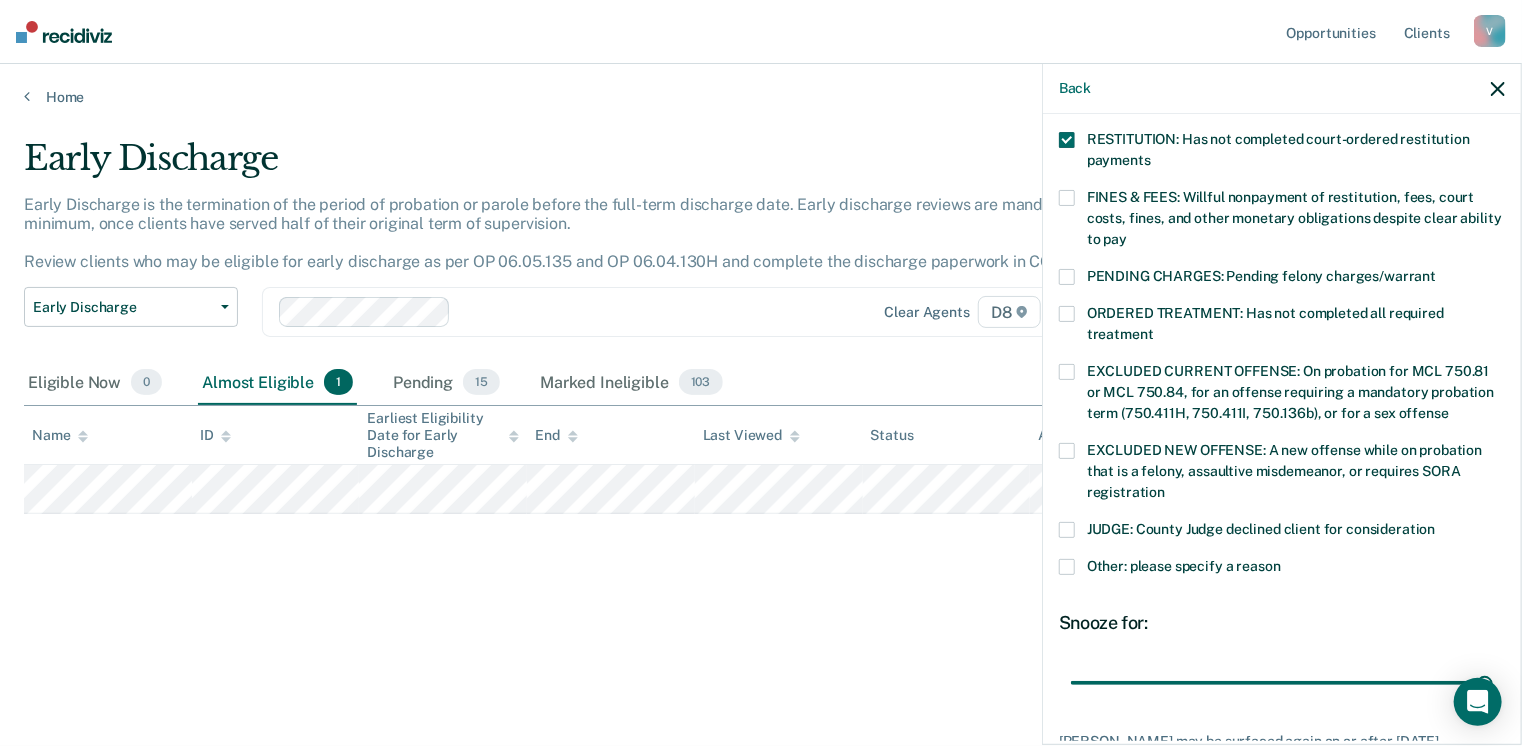 click on "Early Discharge   Early Discharge is the termination of the period of probation or parole before the full-term discharge date. Early discharge reviews are mandated, at minimum, once clients have served half of their original term of supervision. Review clients who may be eligible for early discharge as per OP 06.05.135 and OP 06.04.130H and complete the discharge paperwork in COMS. Early Discharge Classification Review Early Discharge Minimum Telephone Reporting Overdue for Discharge Supervision Level Mismatch Clear   agents D8   Eligible Now 0 Almost Eligible 1 Pending 15 Marked Ineligible 103
To pick up a draggable item, press the space bar.
While dragging, use the arrow keys to move the item.
Press space again to drop the item in its new position, or press escape to cancel.
Name ID Earliest Eligibility Date for Early Discharge End Last Viewed Status Assigned to" at bounding box center [761, 367] 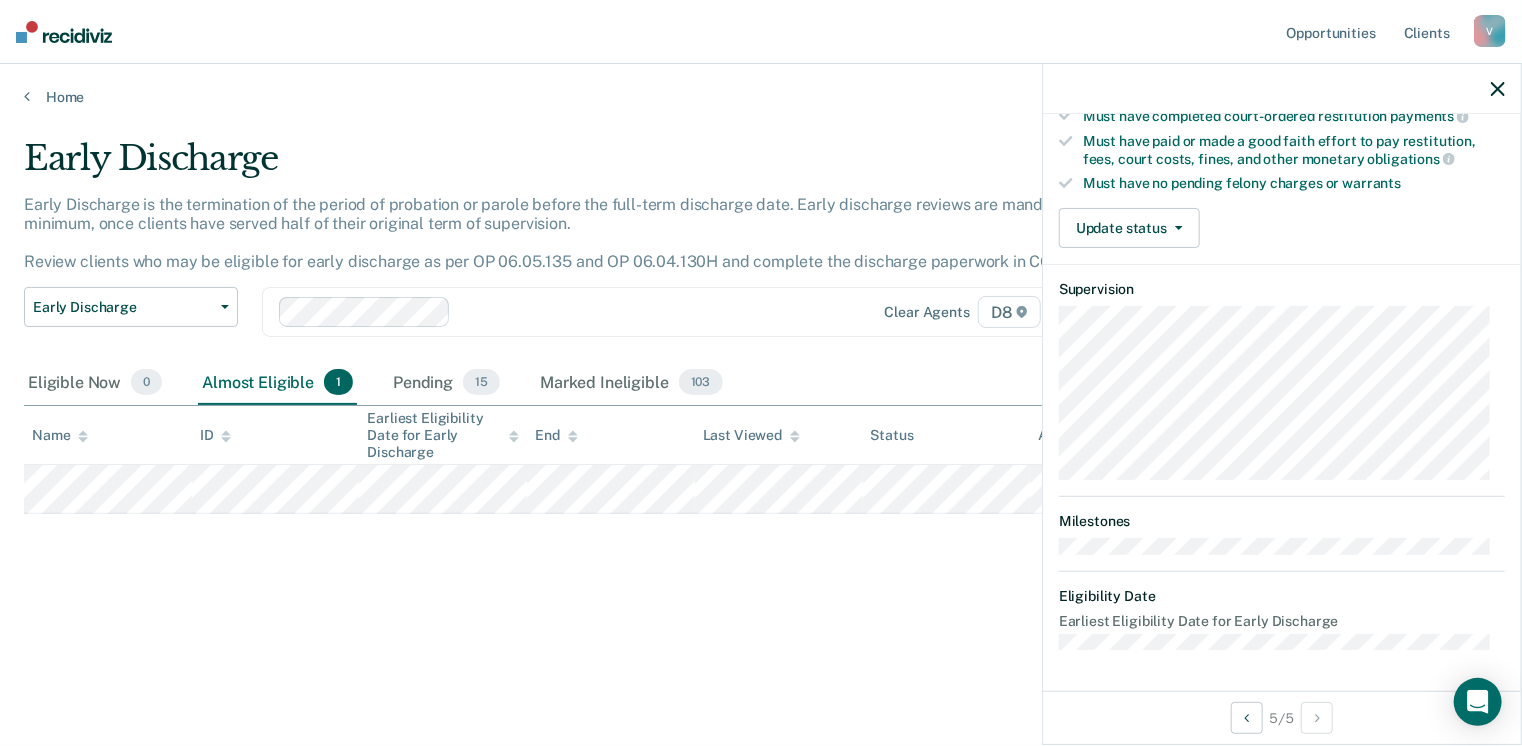 scroll, scrollTop: 371, scrollLeft: 0, axis: vertical 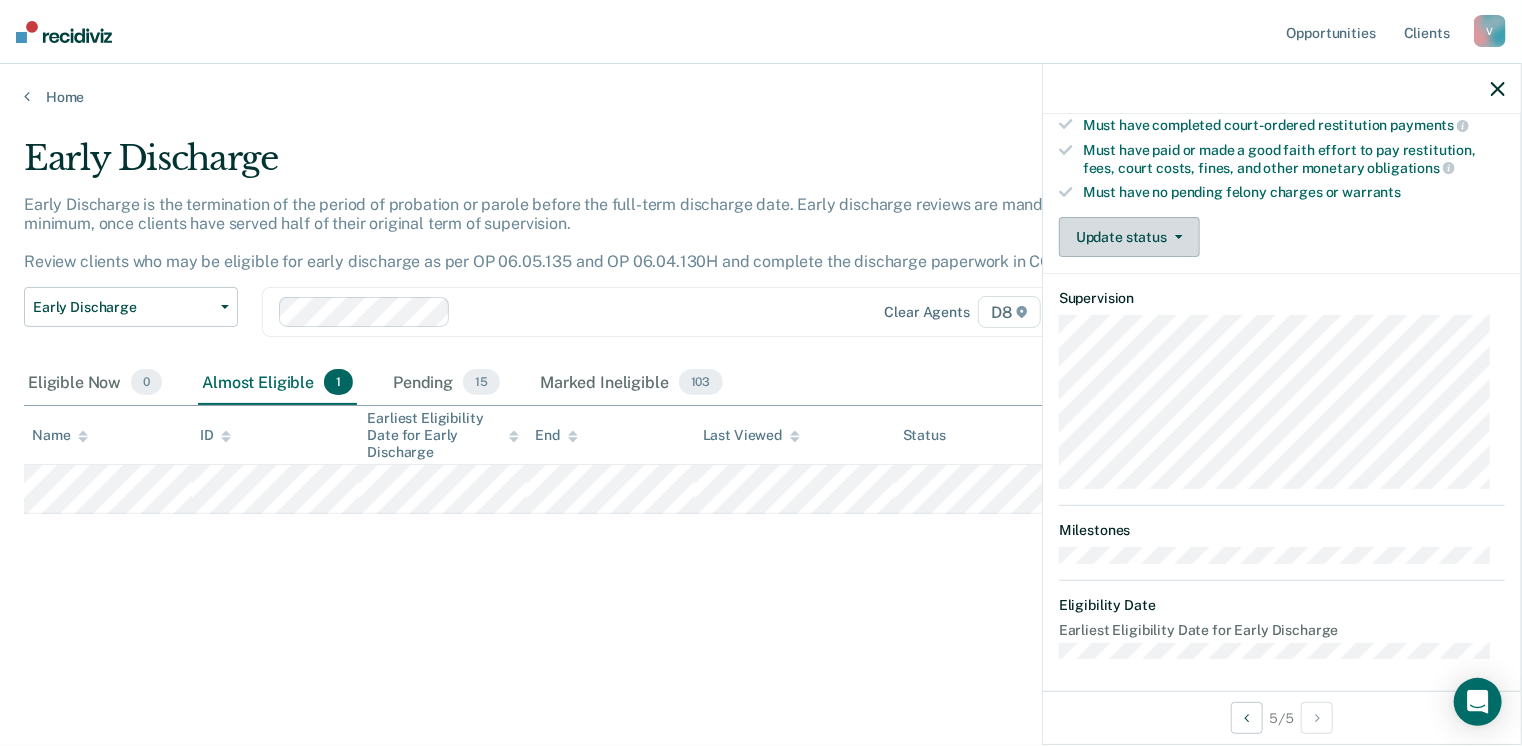 click on "Update status" at bounding box center [1129, 237] 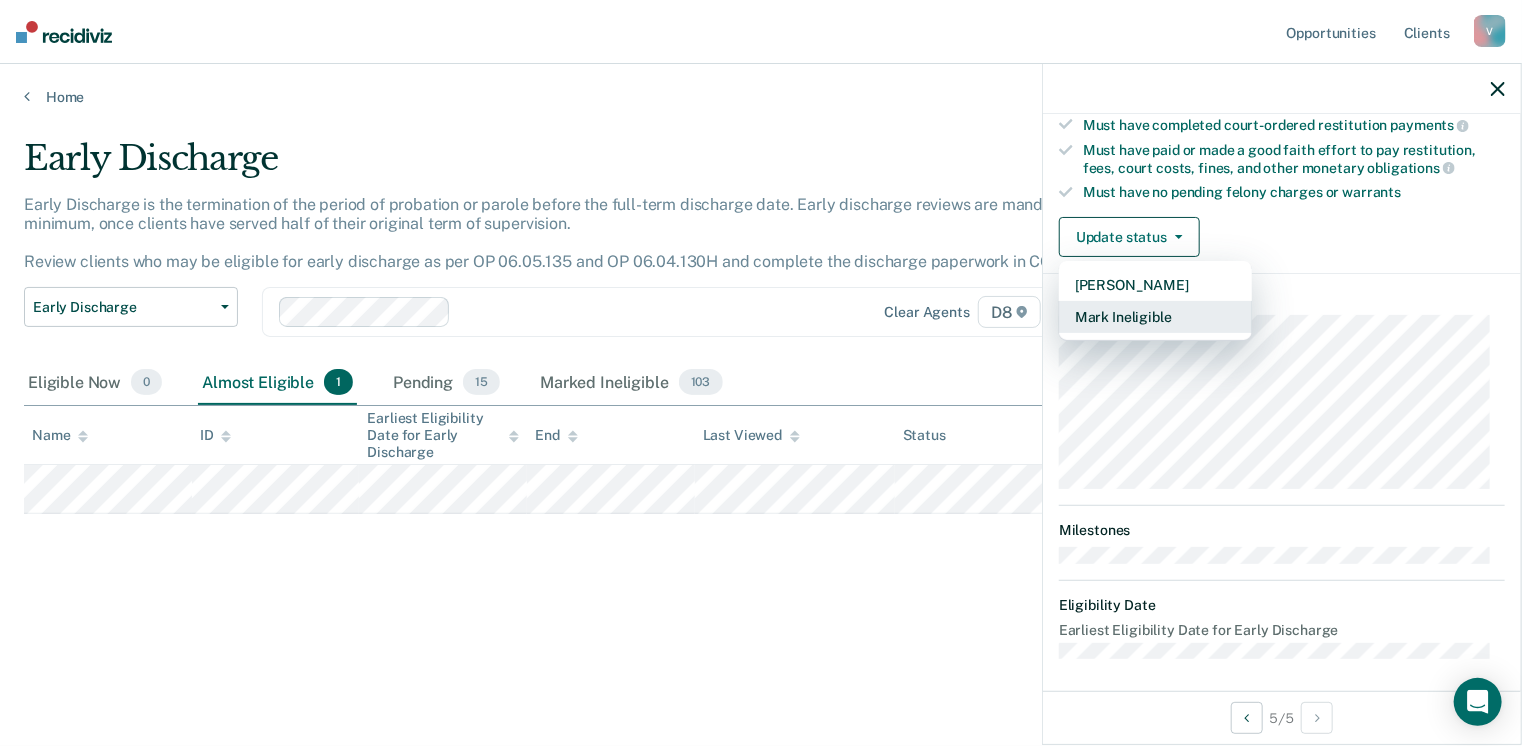 click on "Mark Ineligible" at bounding box center (1155, 317) 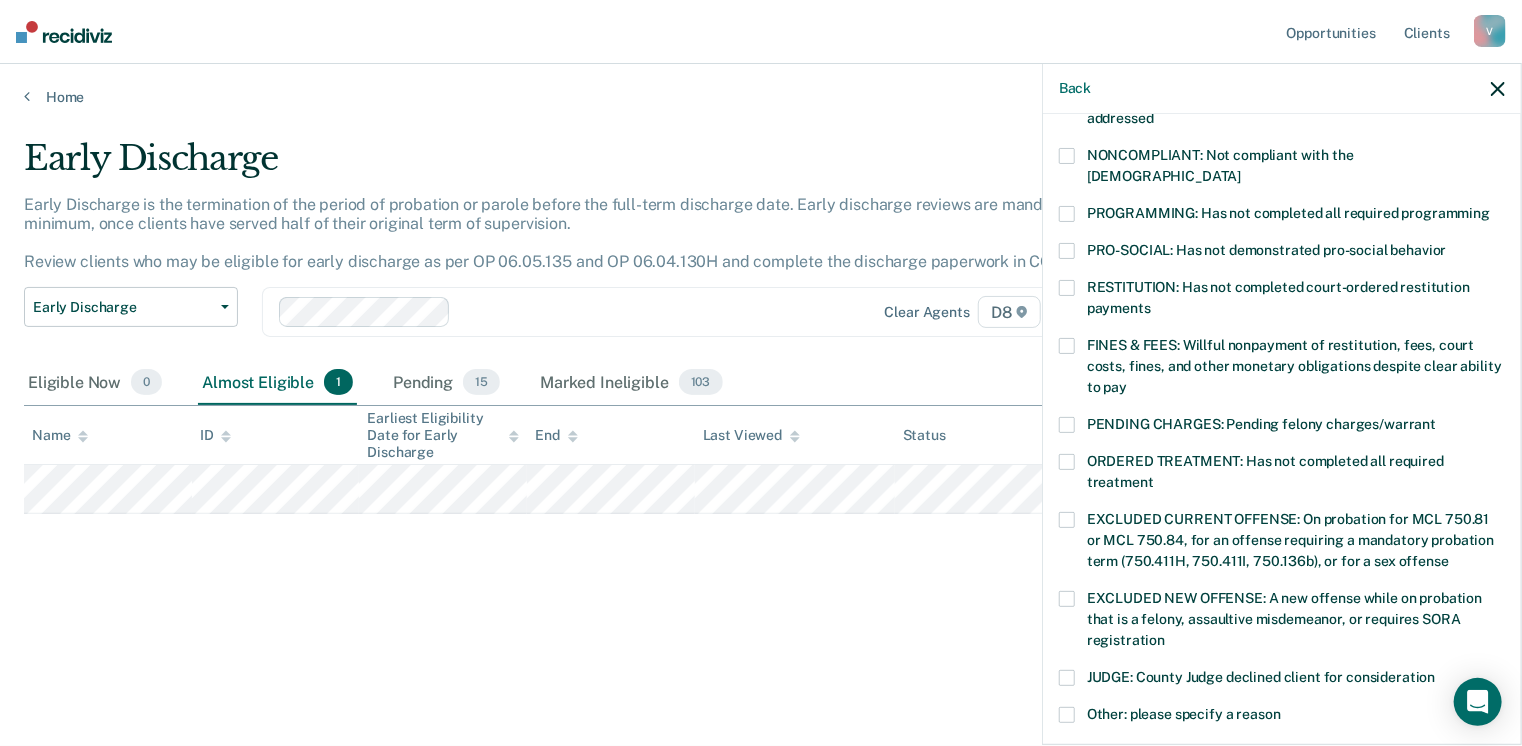 click at bounding box center (1067, 288) 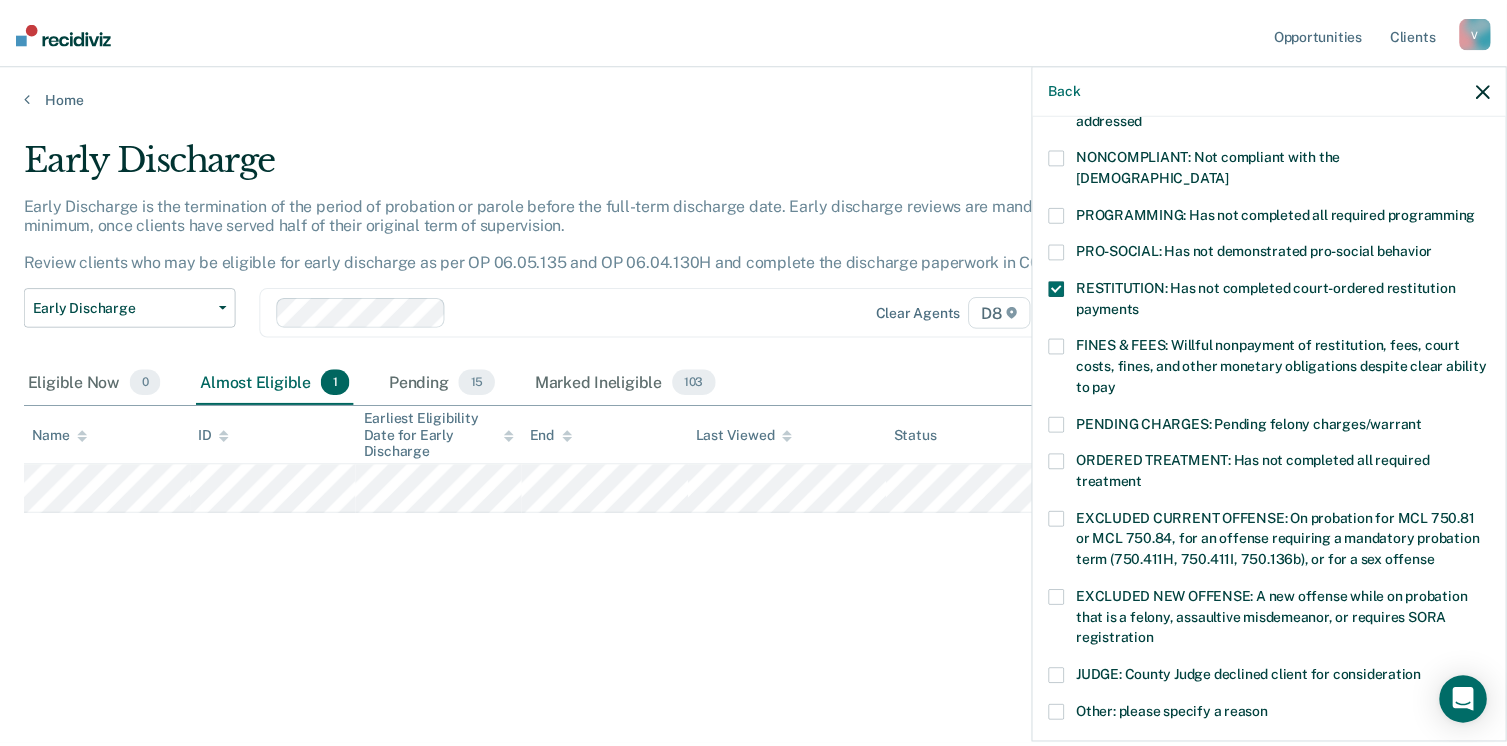 scroll, scrollTop: 630, scrollLeft: 0, axis: vertical 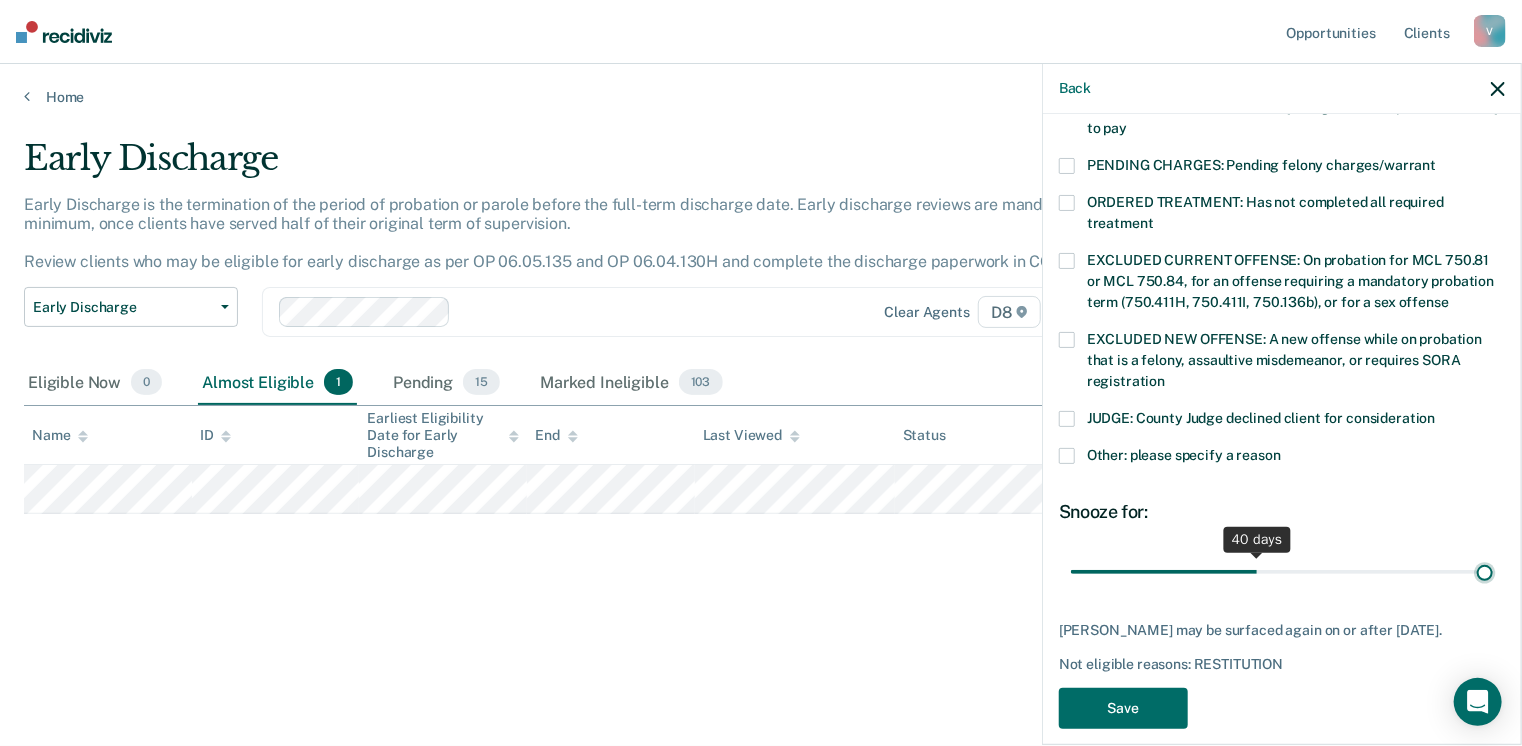 drag, startPoint x: 1199, startPoint y: 549, endPoint x: 1528, endPoint y: 523, distance: 330.02576 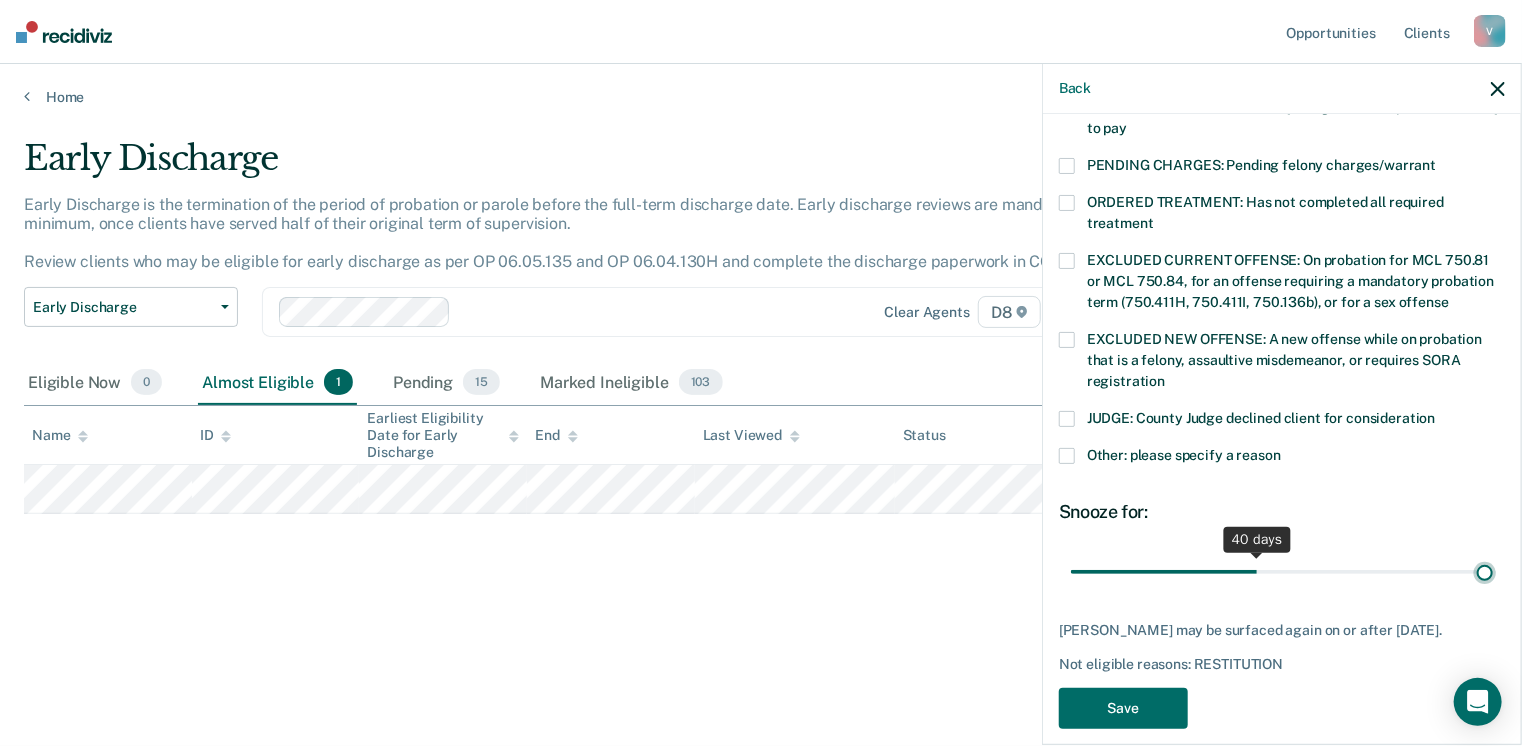 type on "90" 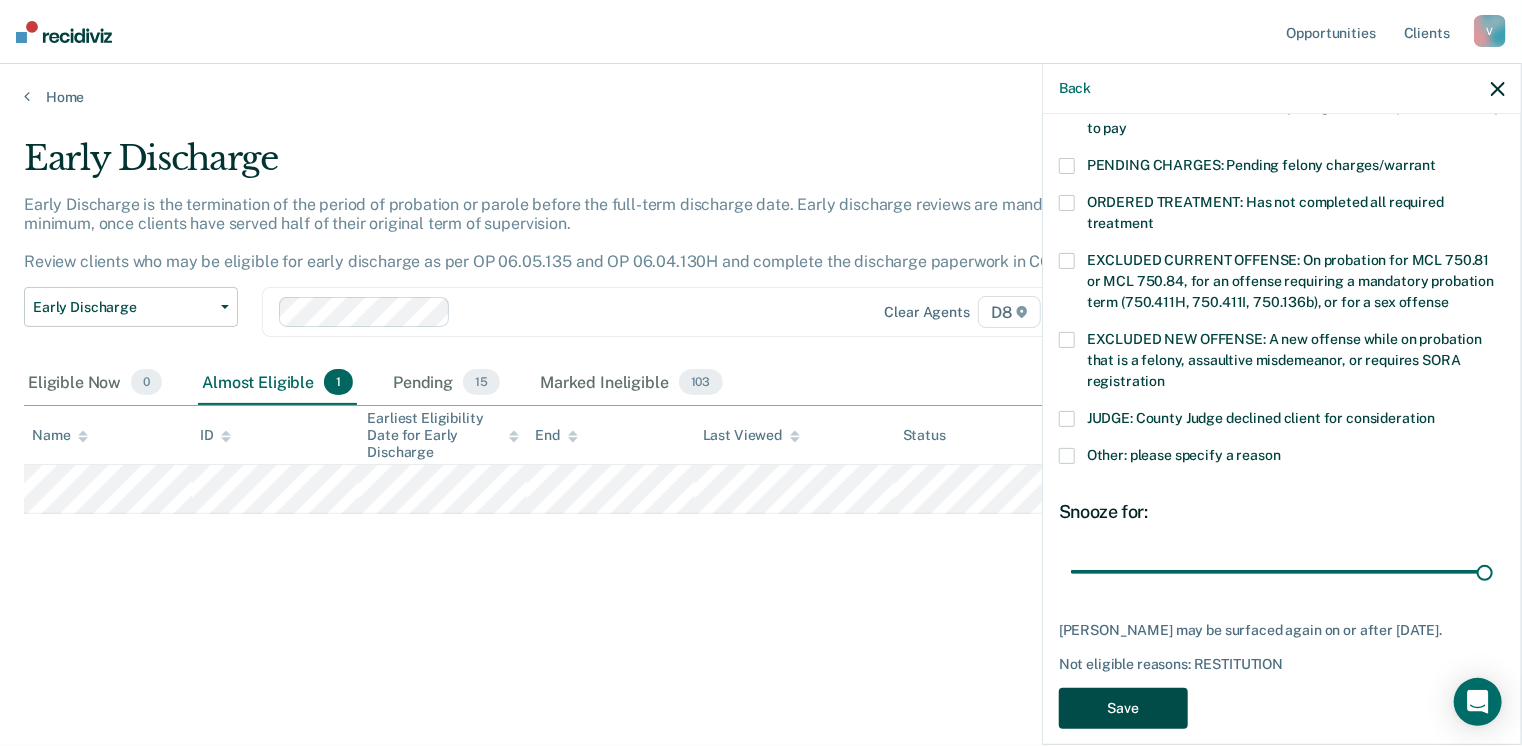 click on "Save" at bounding box center [1123, 708] 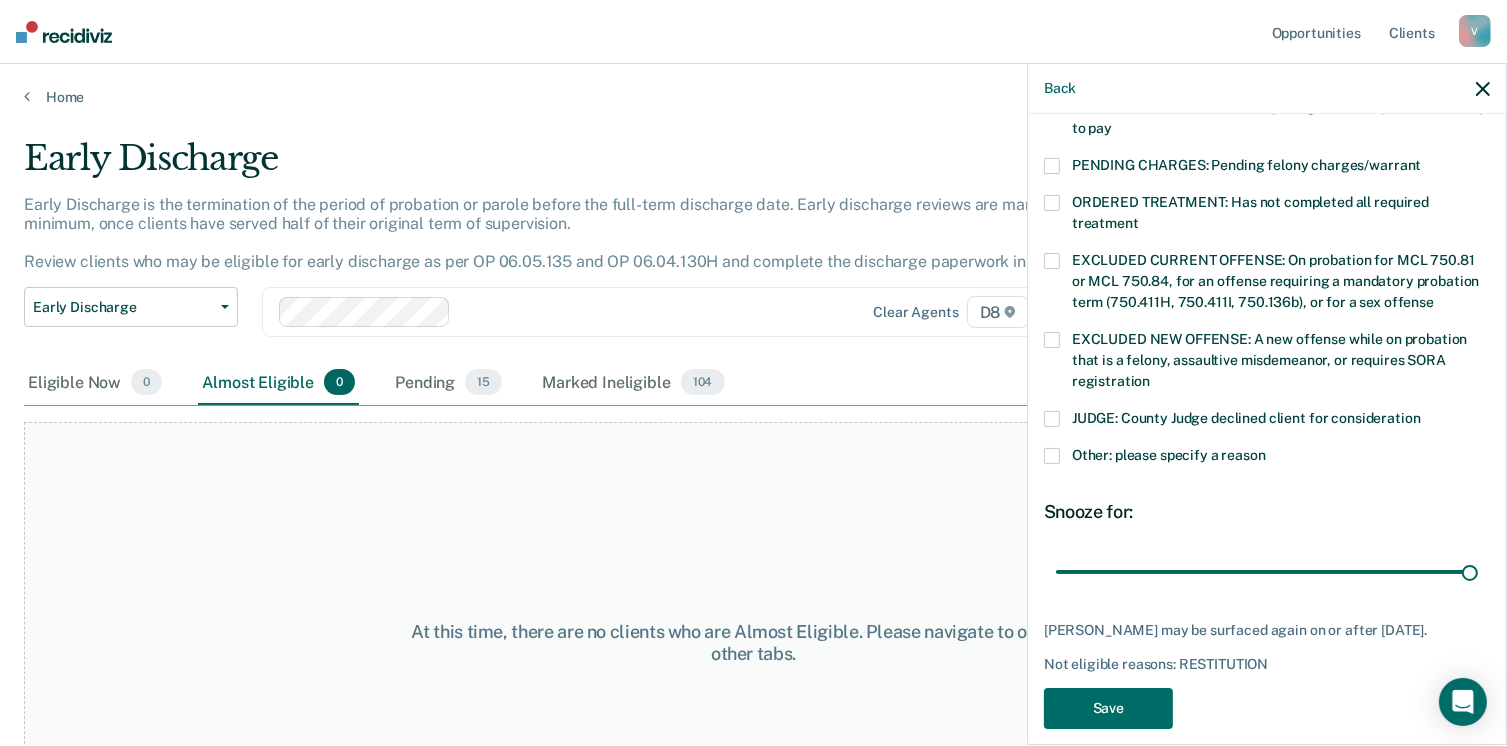 click on "At this time, there are no clients who are Almost Eligible. Please navigate to one of the other tabs." at bounding box center (753, 643) 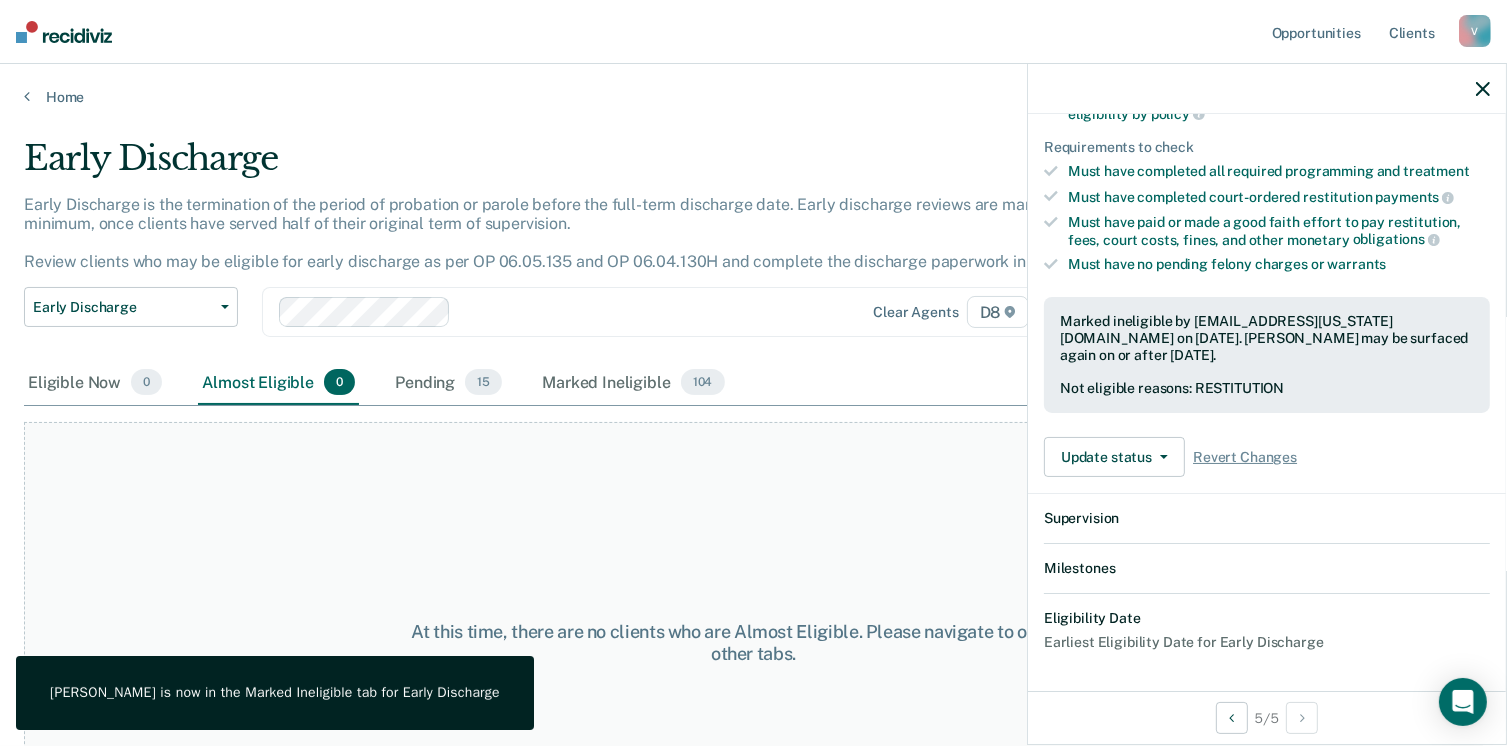 scroll, scrollTop: 519, scrollLeft: 0, axis: vertical 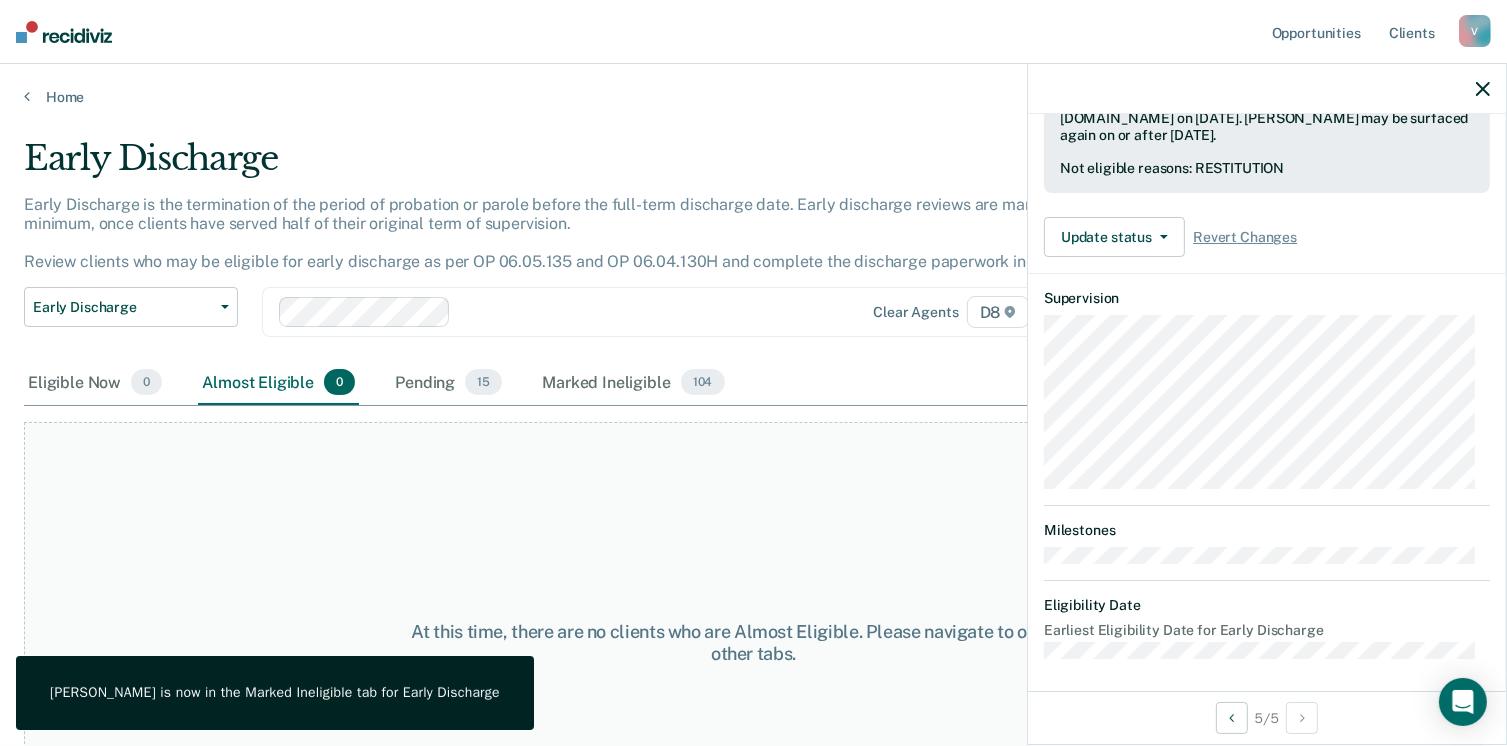 click on "Early Discharge   Early Discharge is the termination of the period of probation or parole before the full-term discharge date. Early discharge reviews are mandated, at minimum, once clients have served half of their original term of supervision. Review clients who may be eligible for early discharge as per OP 06.05.135 and OP 06.04.130H and complete the discharge paperwork in COMS. Early Discharge Classification Review Early Discharge Minimum Telephone Reporting Overdue for Discharge Supervision Level Mismatch Clear   agents D8   Eligible Now 0 Almost Eligible 0 Pending 15 Marked Ineligible 104
To pick up a draggable item, press the space bar.
While dragging, use the arrow keys to move the item.
Press space again to drop the item in its new position, or press escape to cancel.
At this time, there are no clients who are Almost Eligible. Please navigate to one of the other tabs." at bounding box center (753, 423) 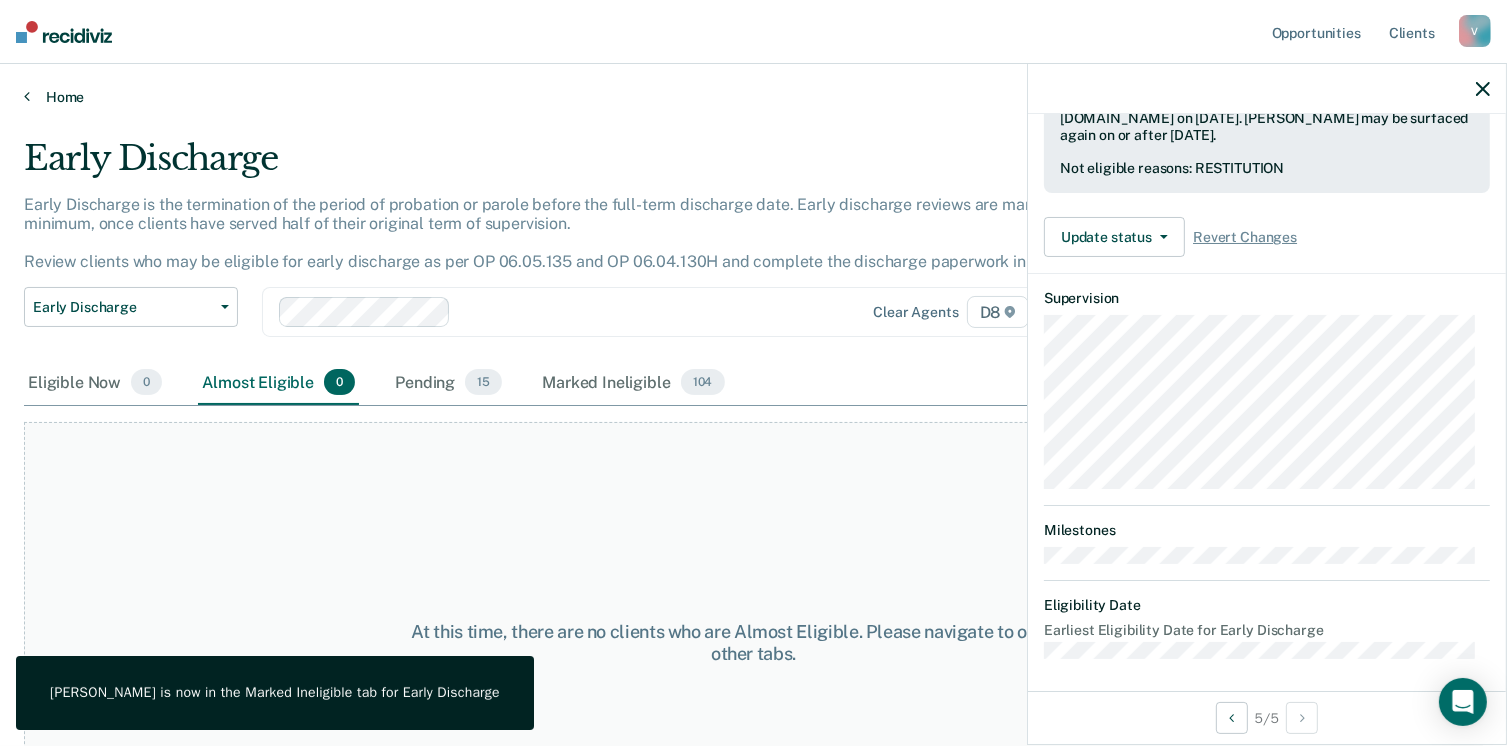 click on "Home" at bounding box center [753, 97] 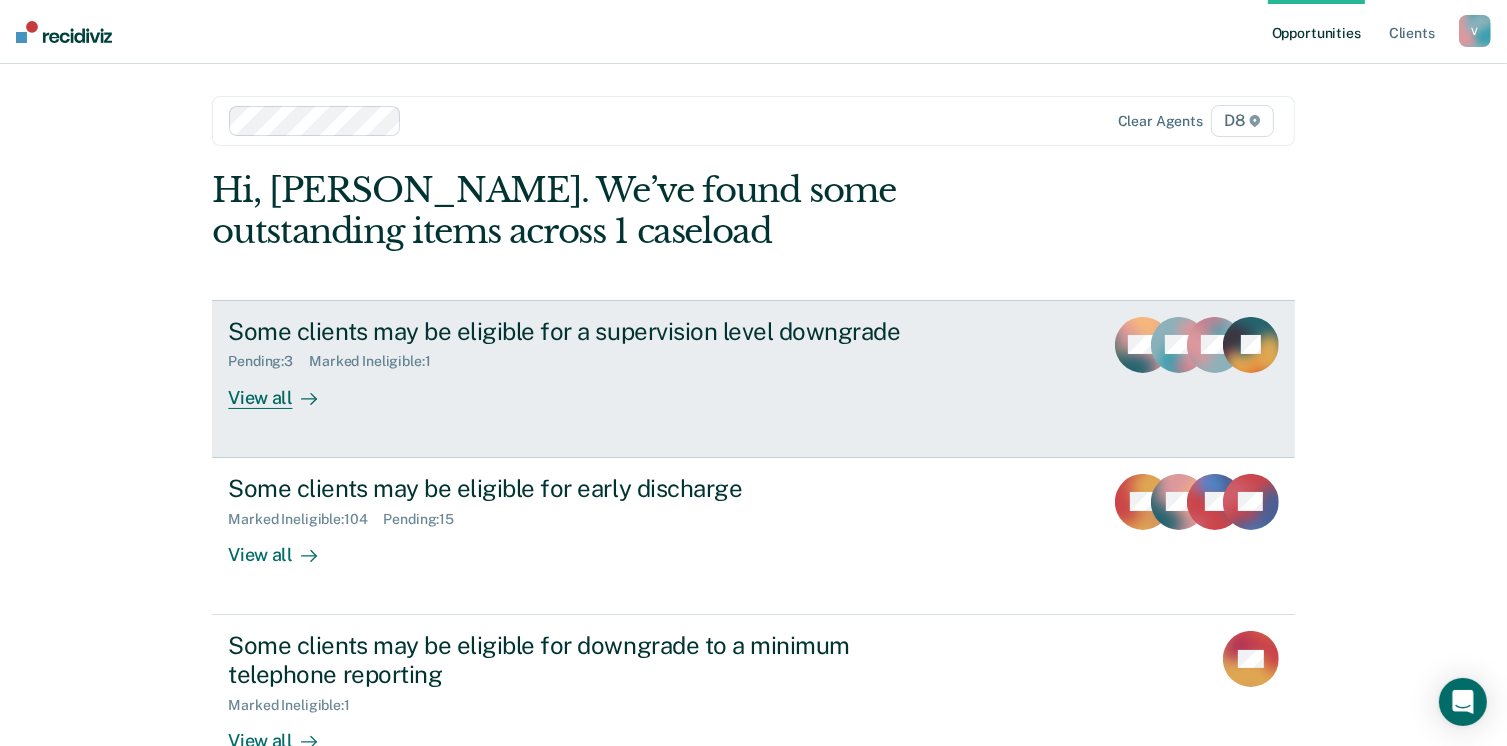 click on "View all" at bounding box center [284, 389] 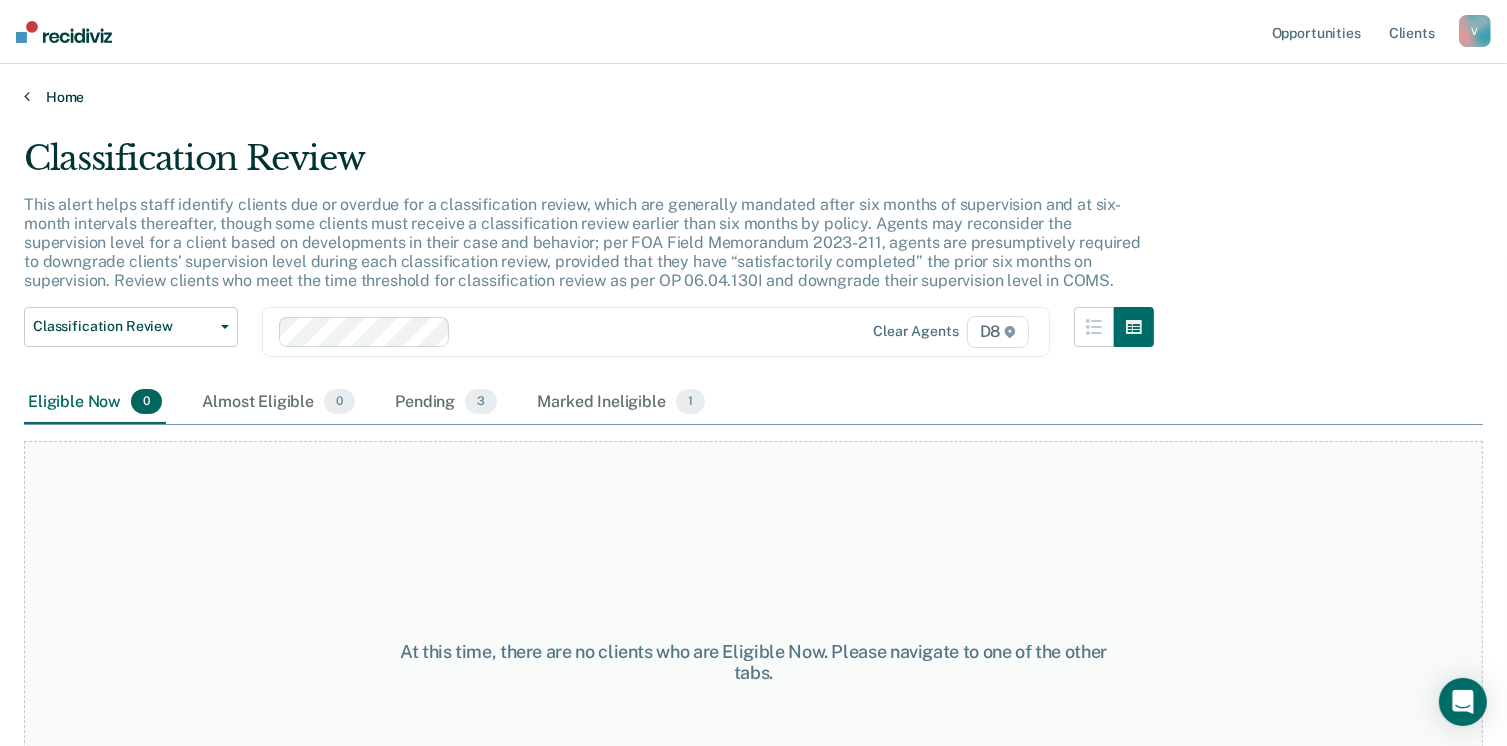 click on "Home" at bounding box center [753, 97] 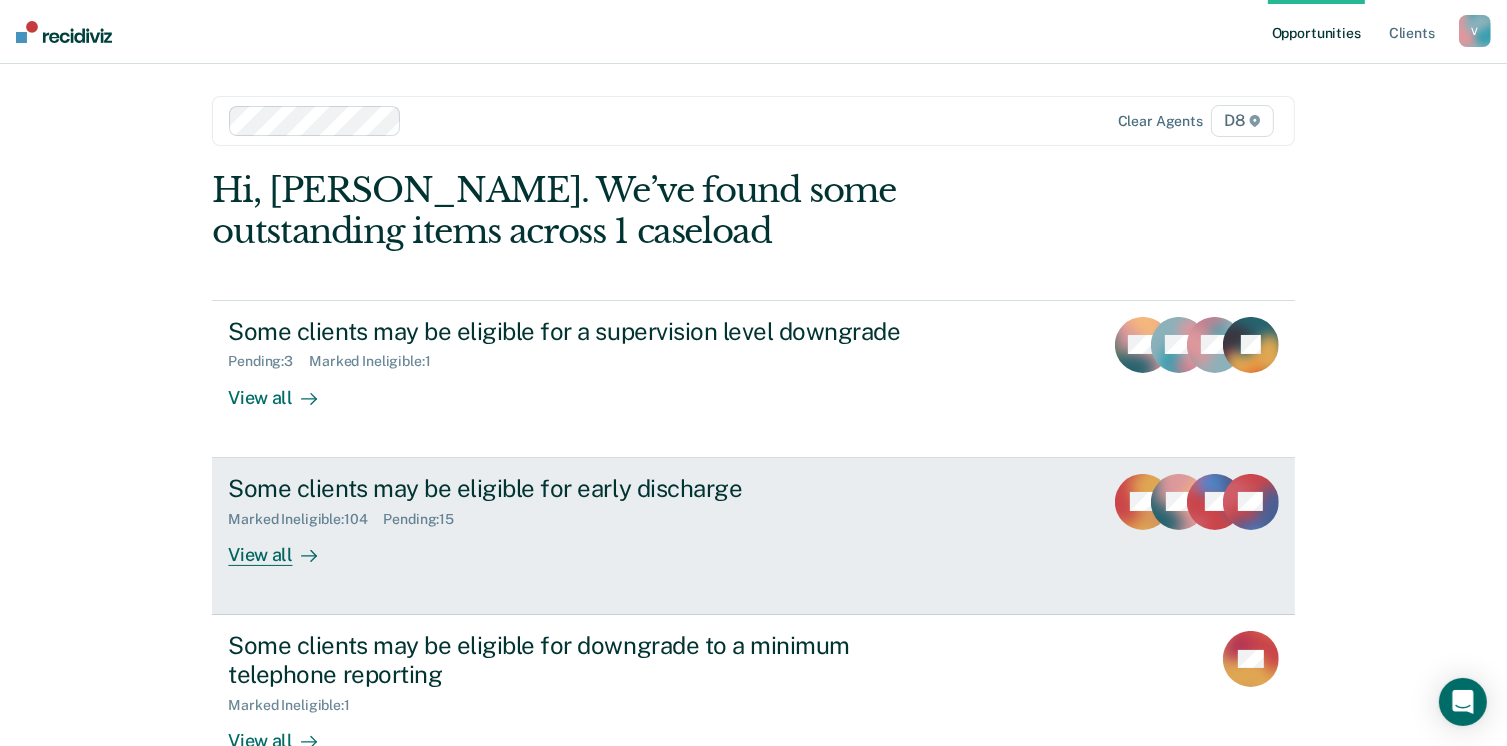 click on "View all" at bounding box center [284, 546] 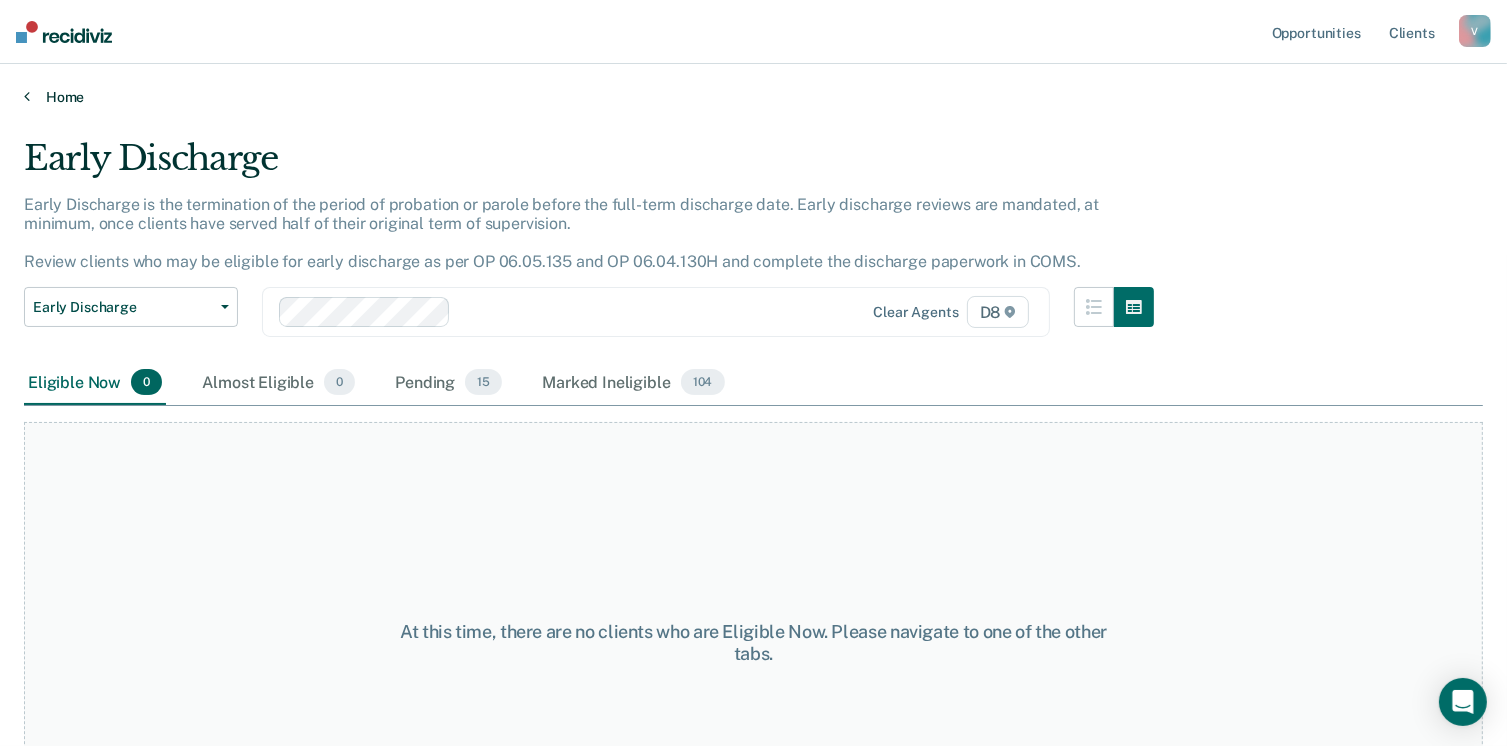click on "Home" at bounding box center [753, 97] 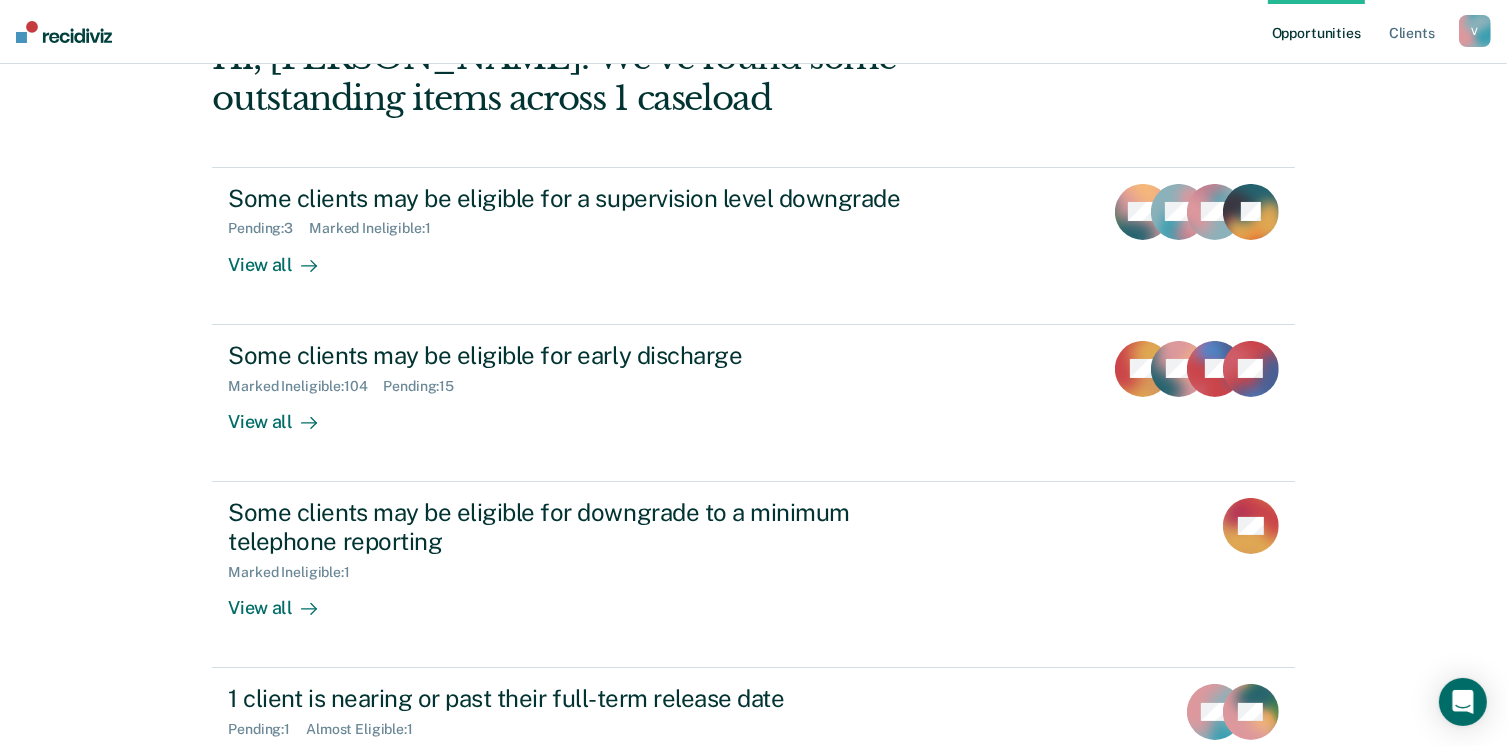 scroll, scrollTop: 228, scrollLeft: 0, axis: vertical 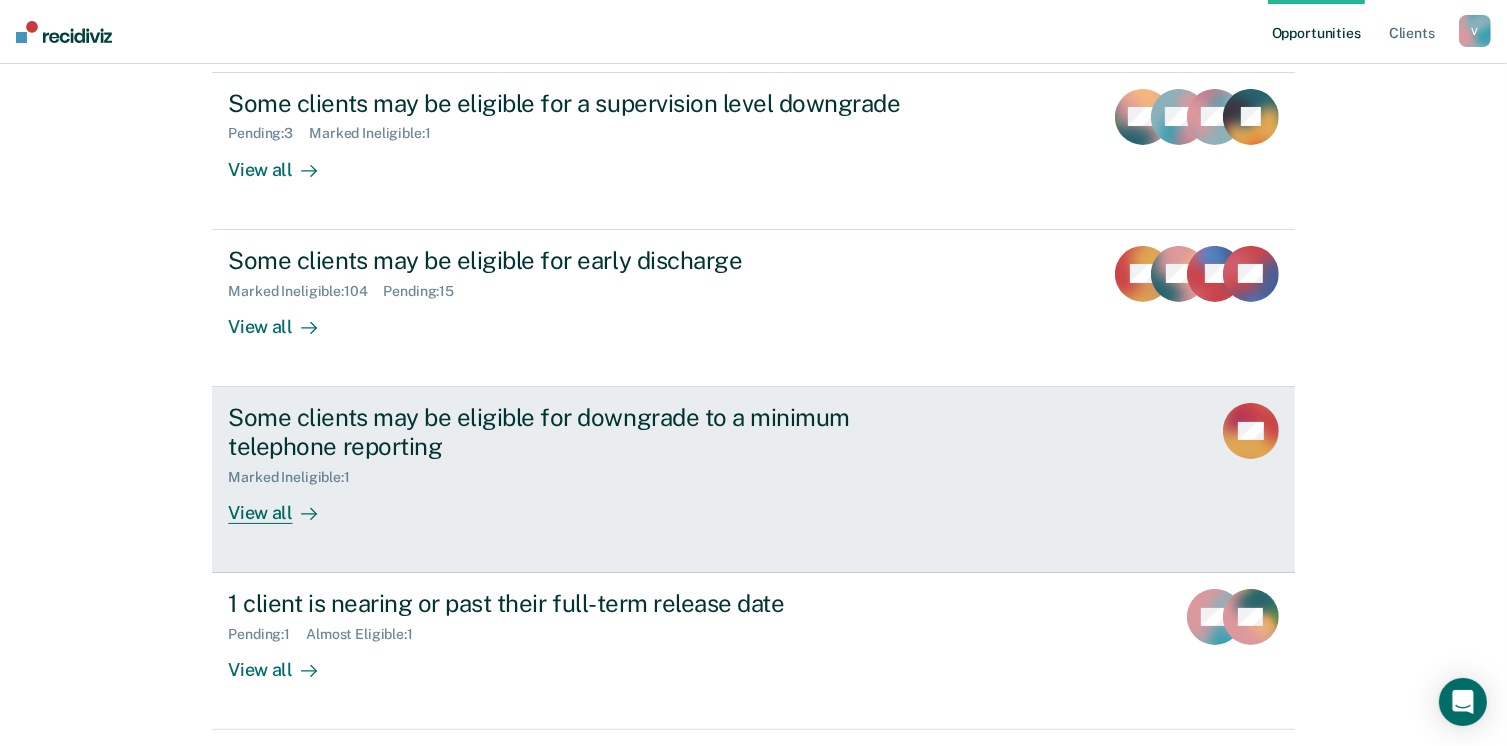 click on "View all" at bounding box center (284, 504) 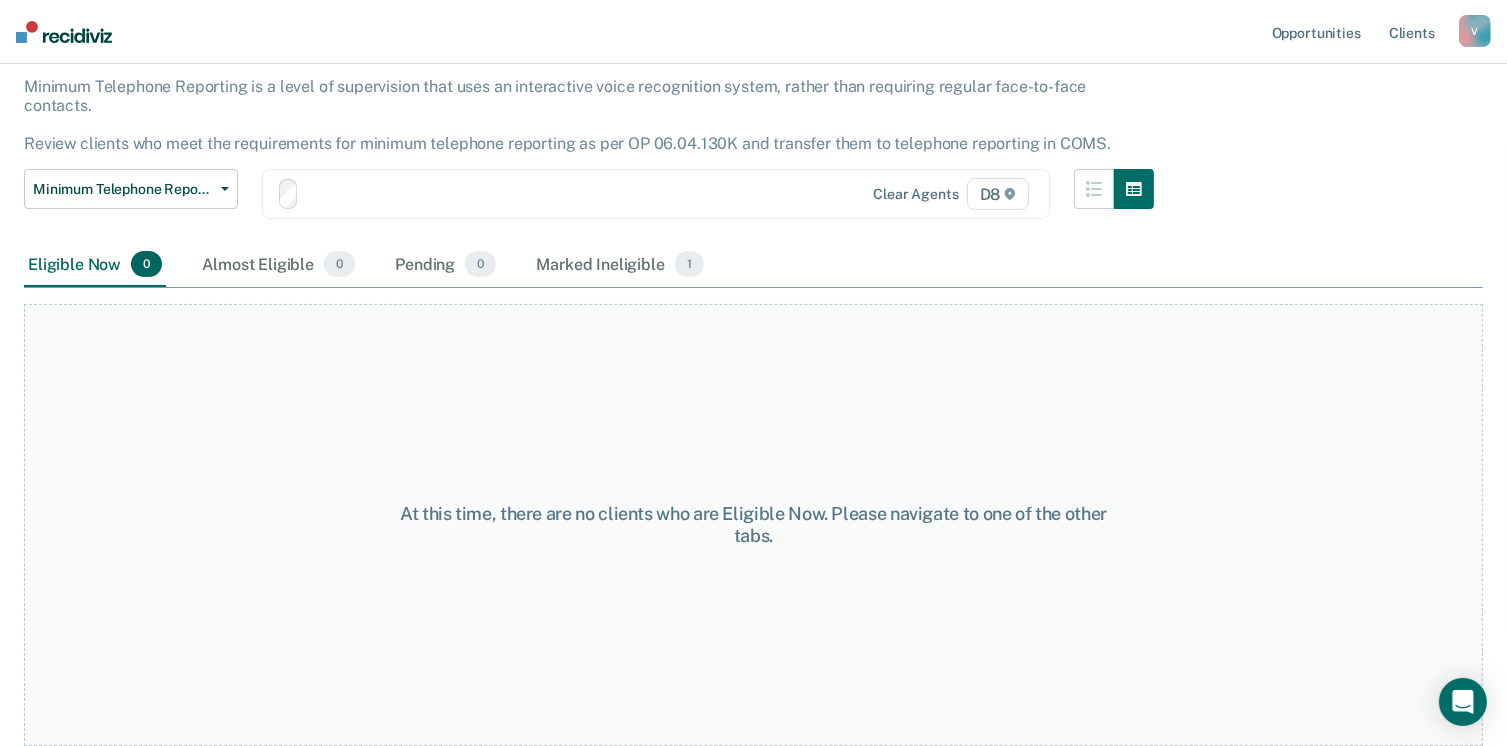 scroll, scrollTop: 0, scrollLeft: 0, axis: both 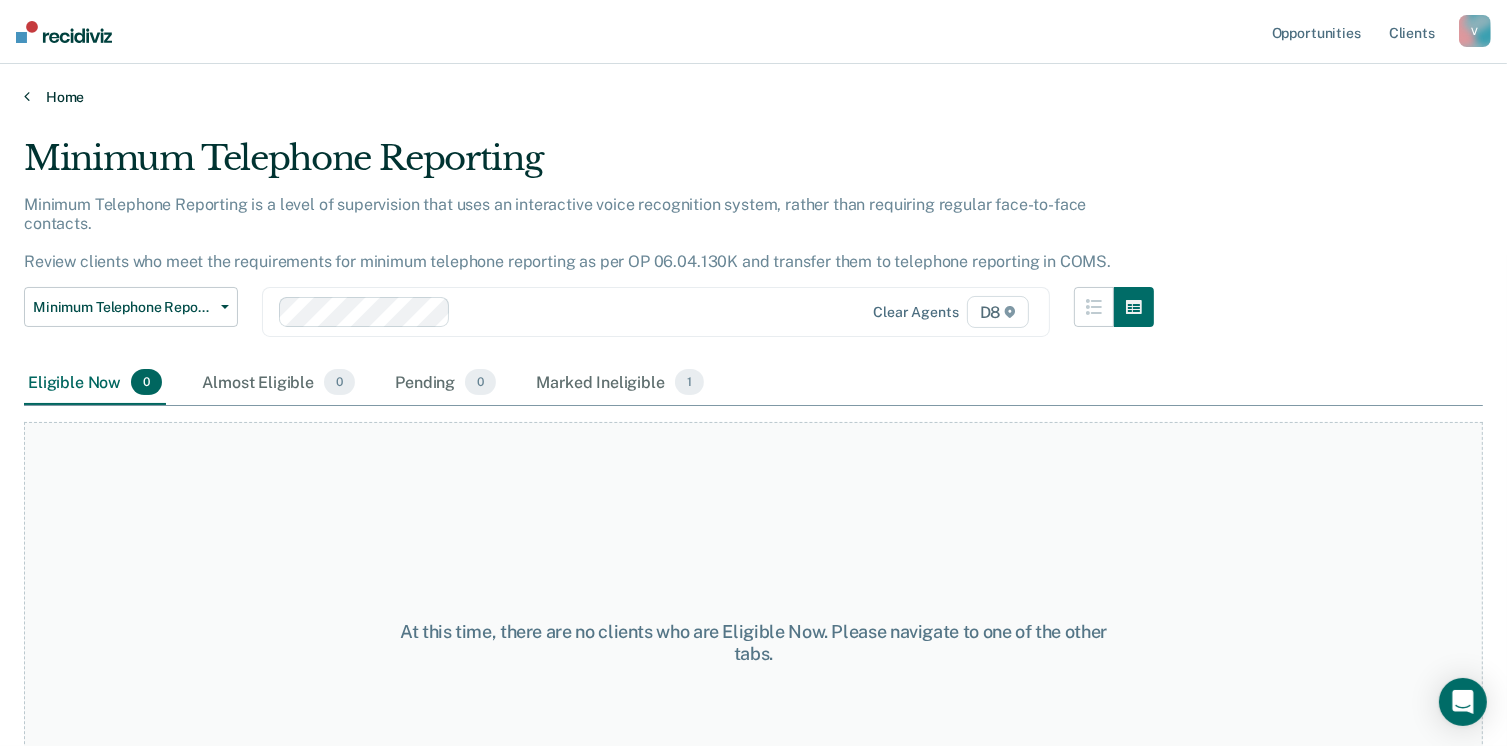 click on "Home" at bounding box center (753, 97) 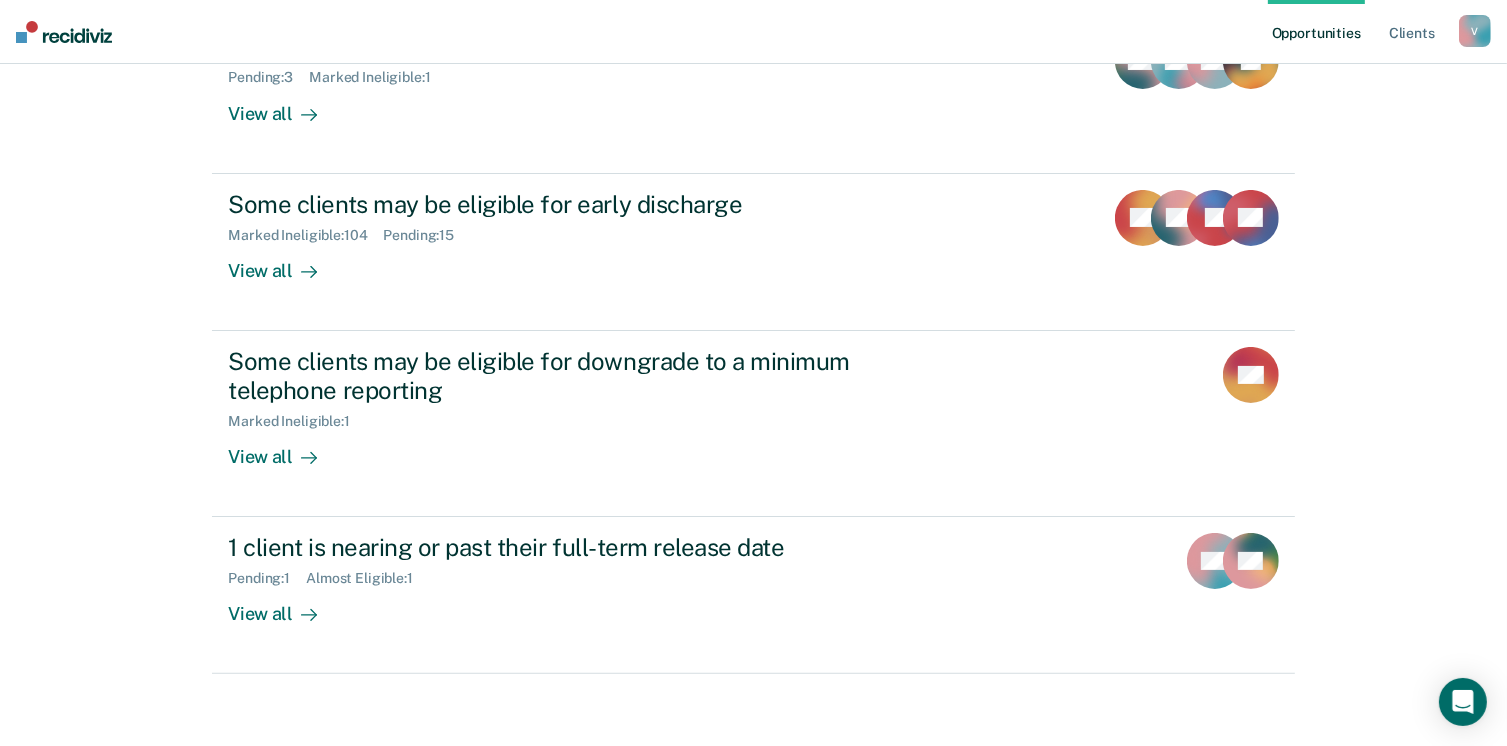 scroll, scrollTop: 290, scrollLeft: 0, axis: vertical 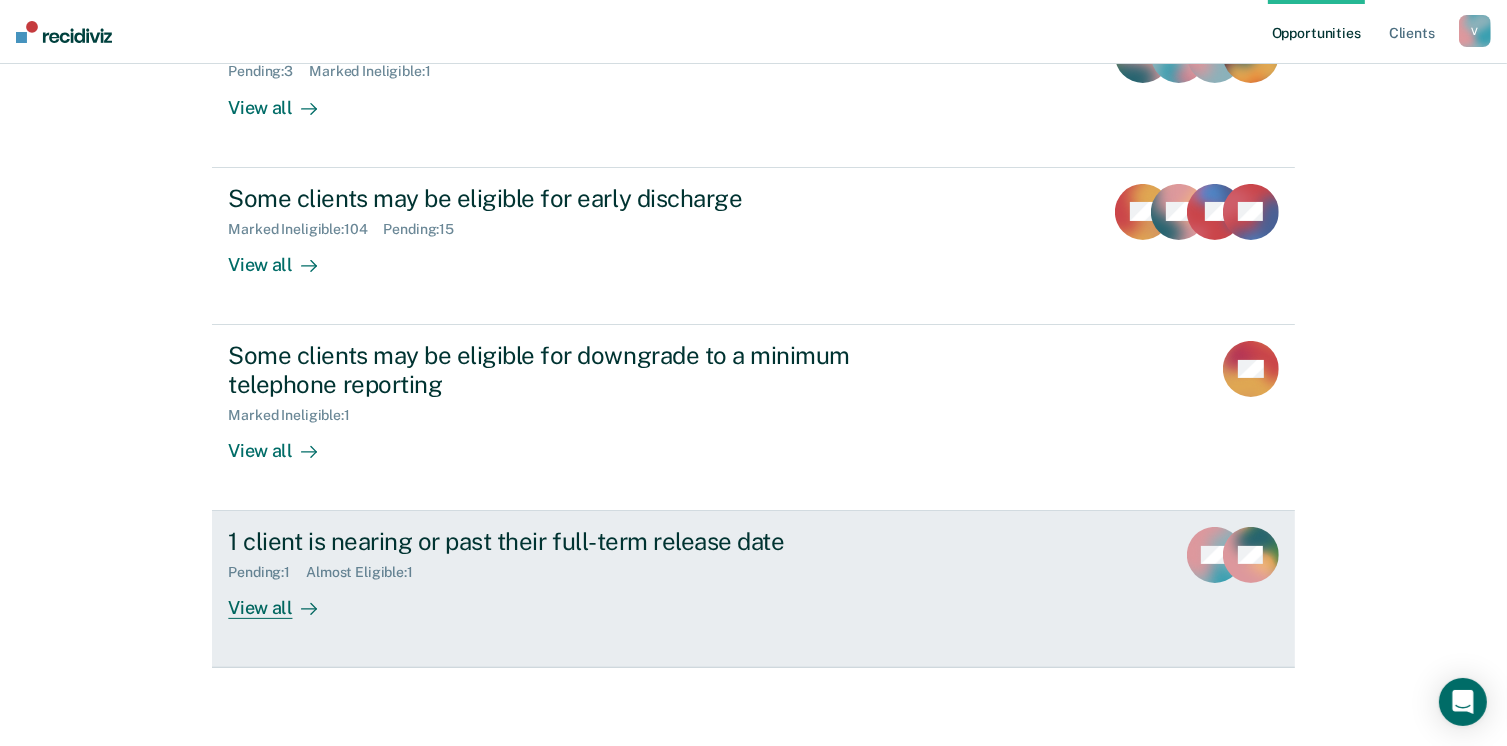 click on "View all" at bounding box center [284, 600] 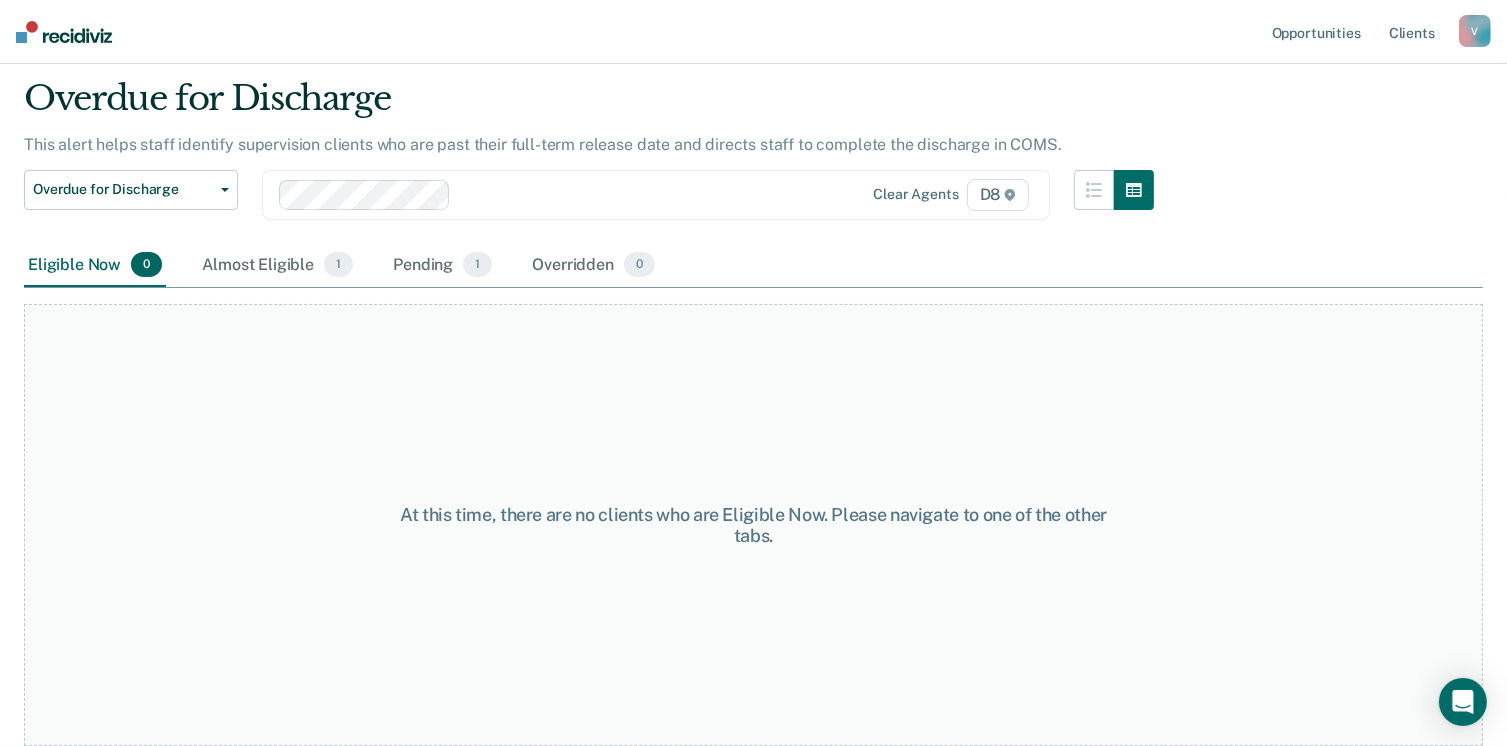 scroll, scrollTop: 0, scrollLeft: 0, axis: both 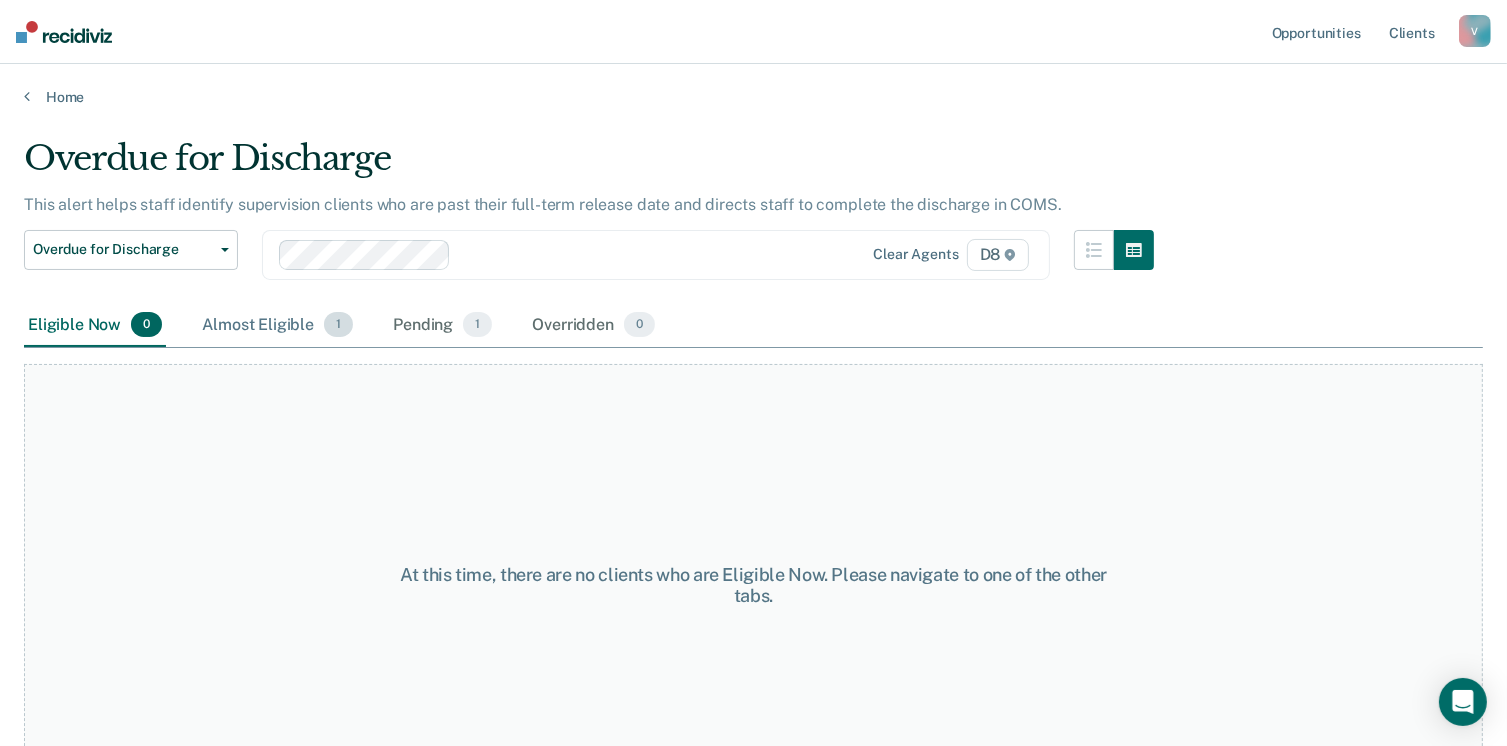 click on "Almost Eligible 1" at bounding box center (277, 326) 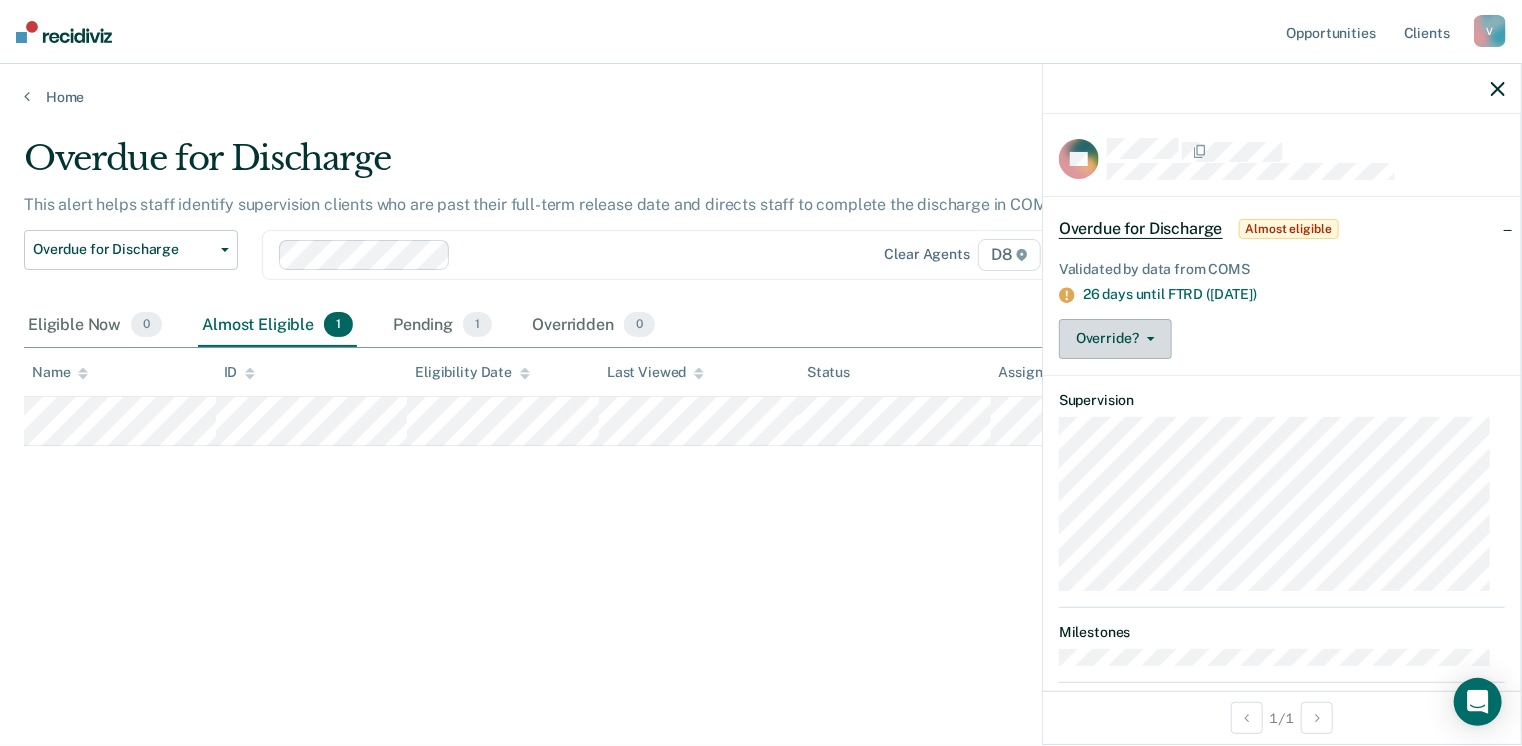click on "Override?" at bounding box center [1115, 339] 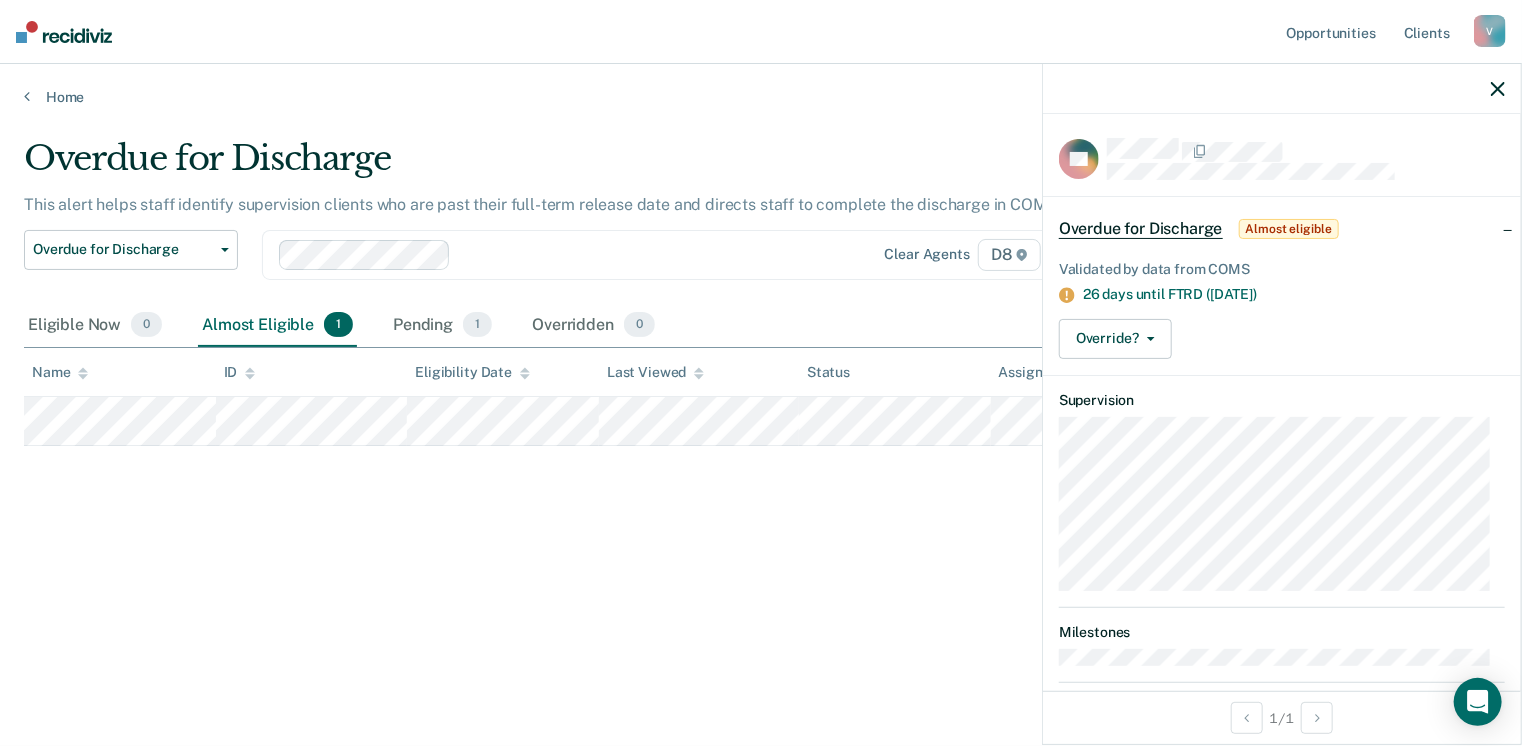 click on "Validated by data from COMS 26 days until FTRD ([DATE]) Override? [PERSON_NAME] Mark Overridden" at bounding box center [1282, 306] 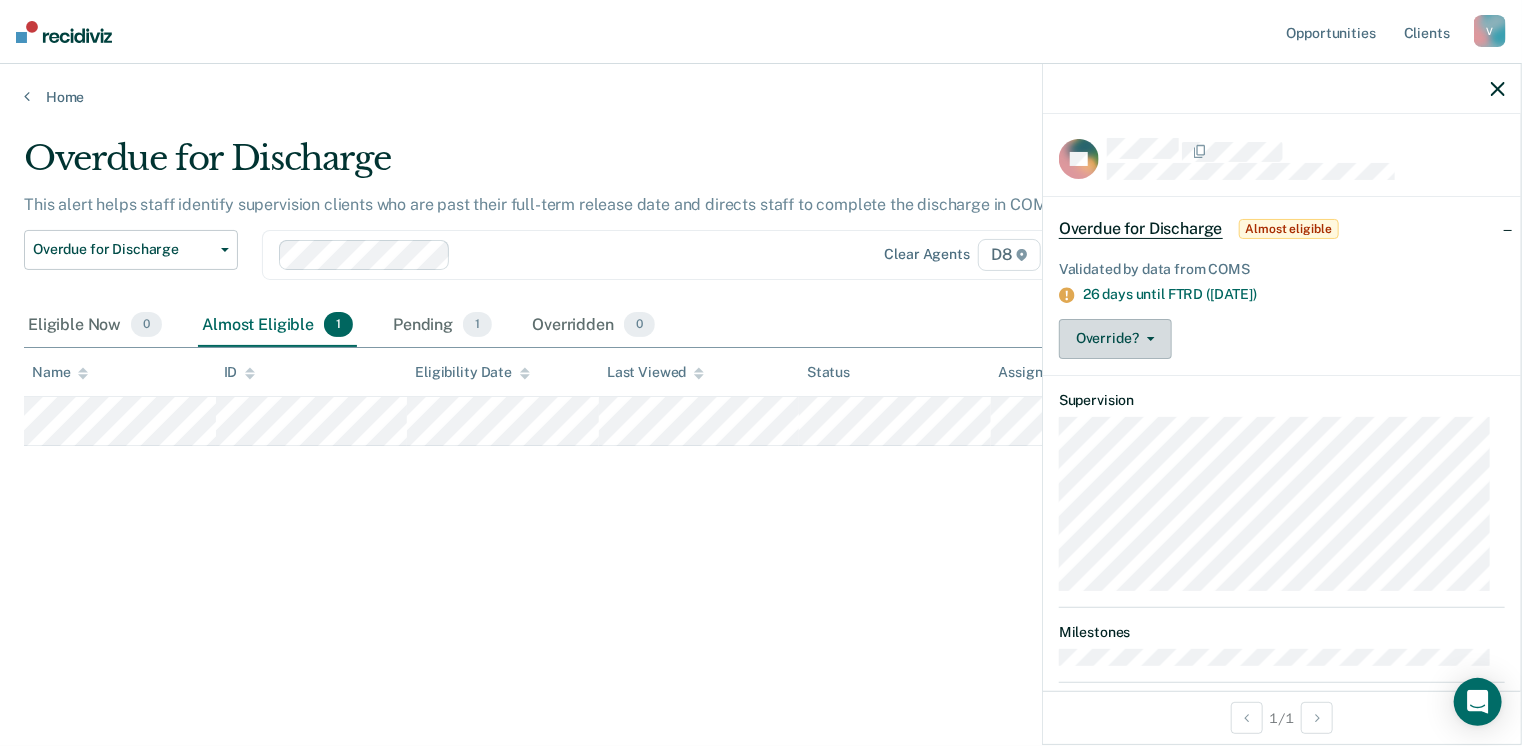 click on "Override?" at bounding box center [1115, 339] 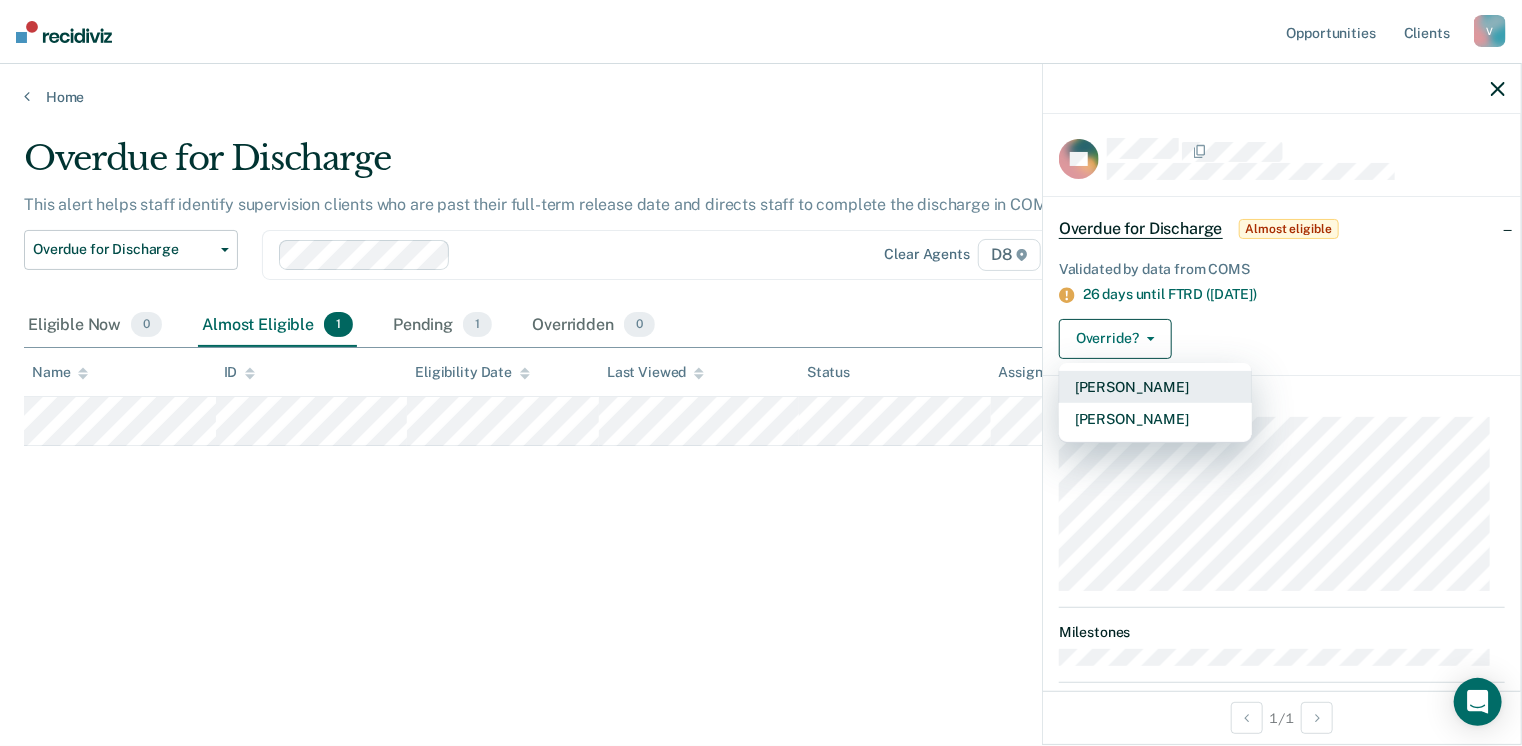 click on "[PERSON_NAME]" at bounding box center [1155, 387] 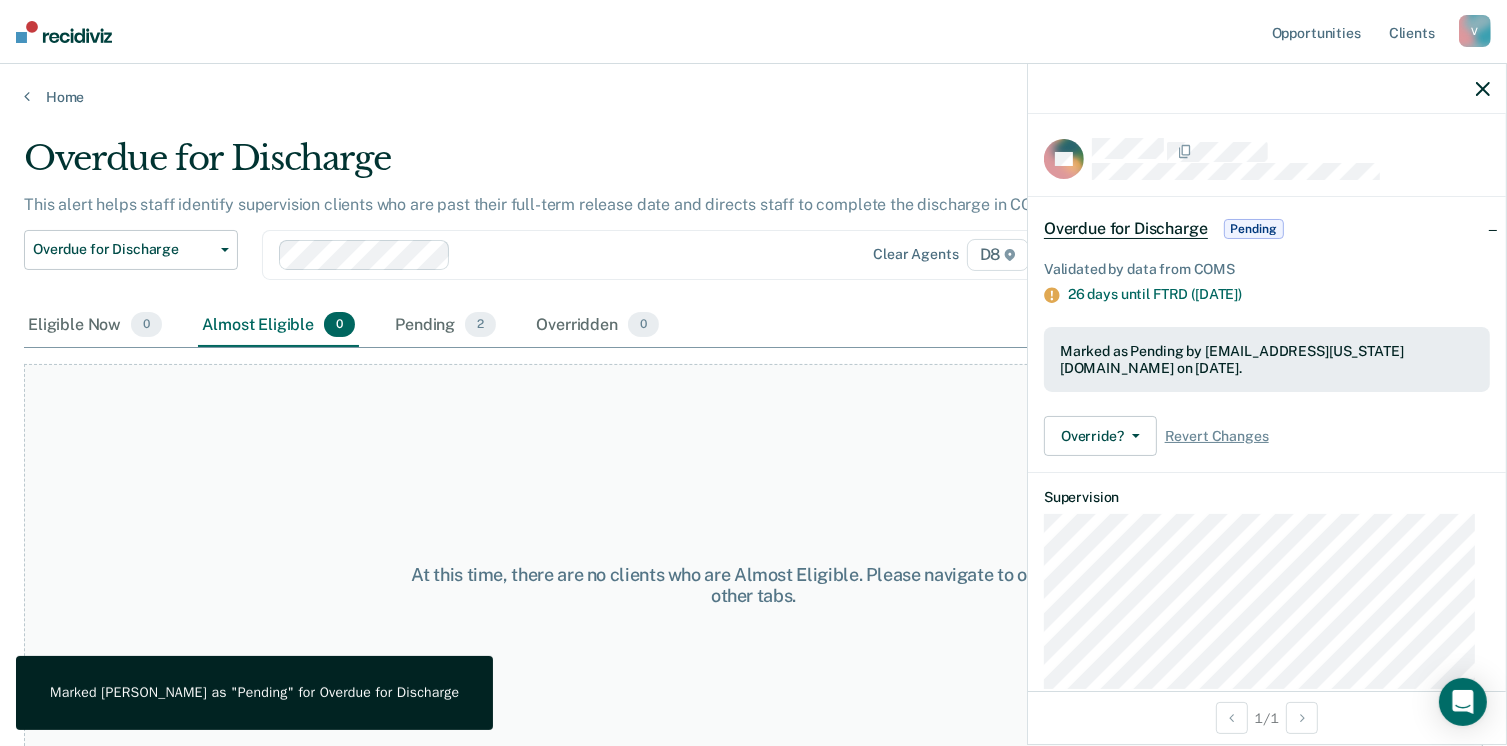 click on "Overdue for Discharge Classification Review Early Discharge Minimum Telephone Reporting Overdue for Discharge Supervision Level Mismatch Clear   agents D8" at bounding box center (589, 267) 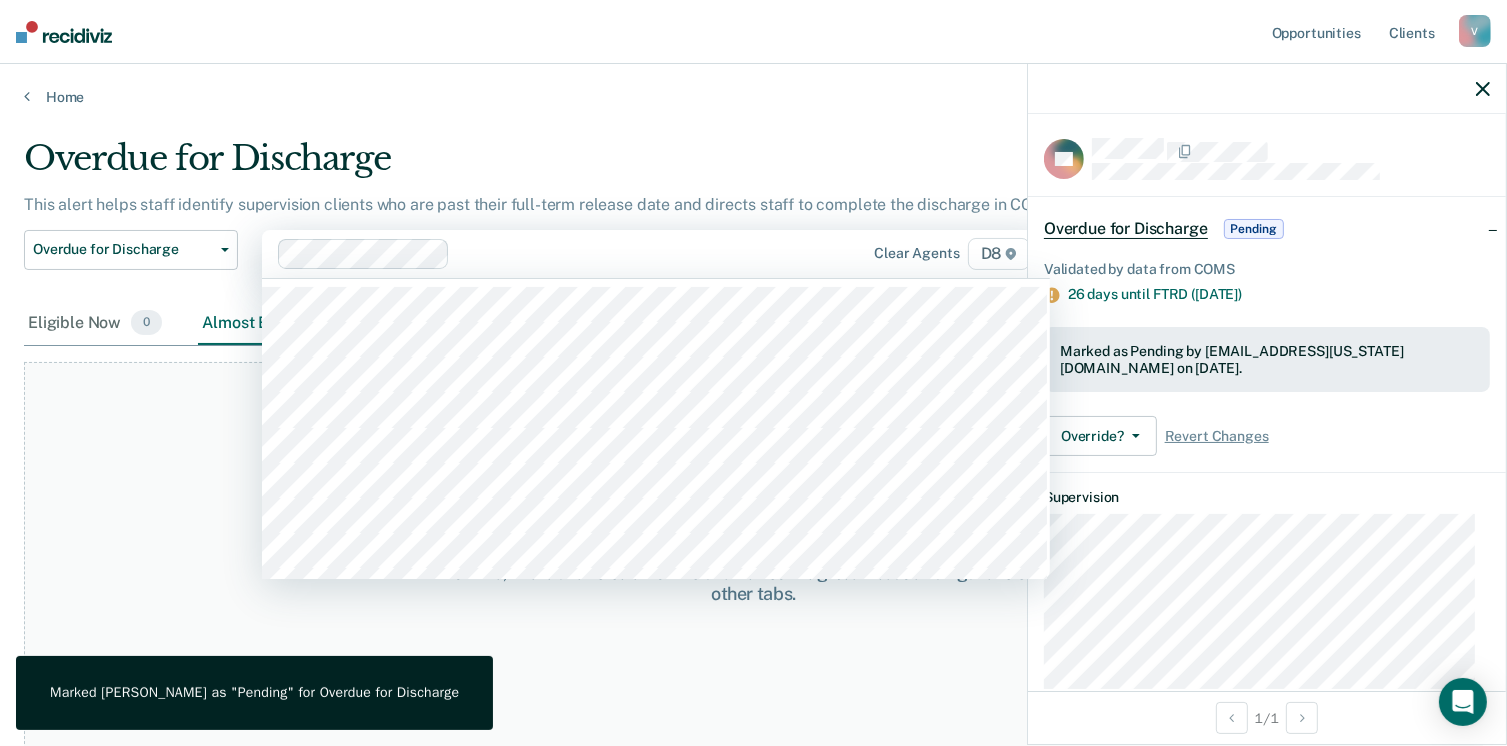 click on "Clear   agents D8" at bounding box center (656, 254) 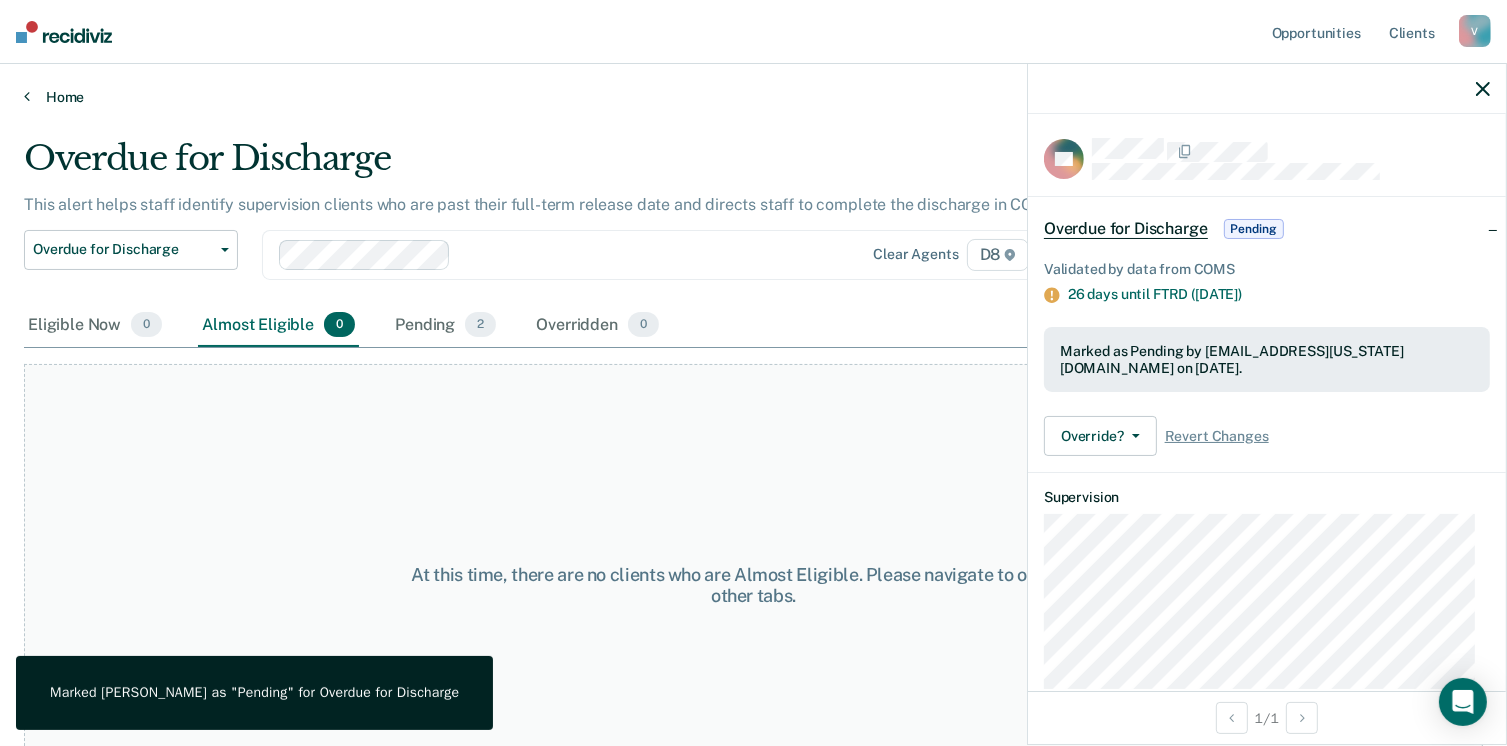 click on "Home" at bounding box center (753, 97) 